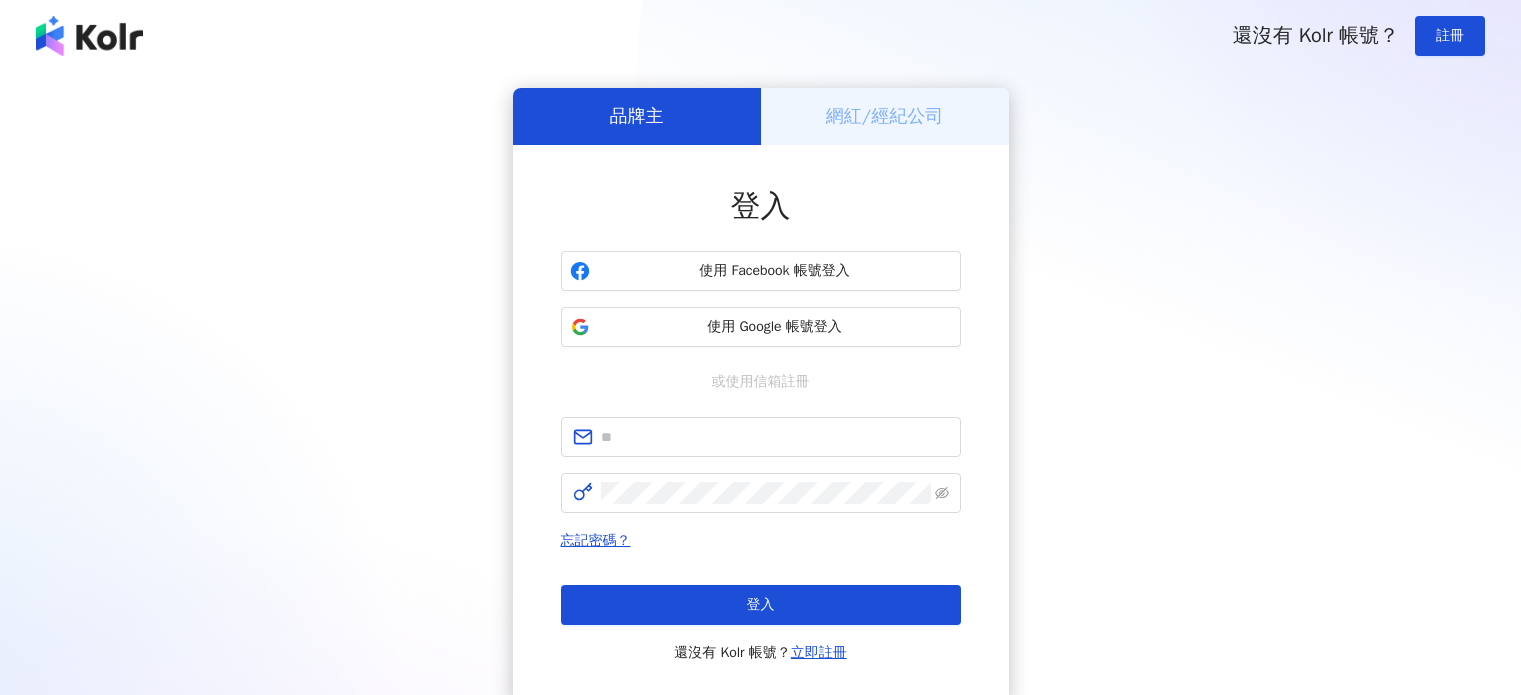 scroll, scrollTop: 0, scrollLeft: 0, axis: both 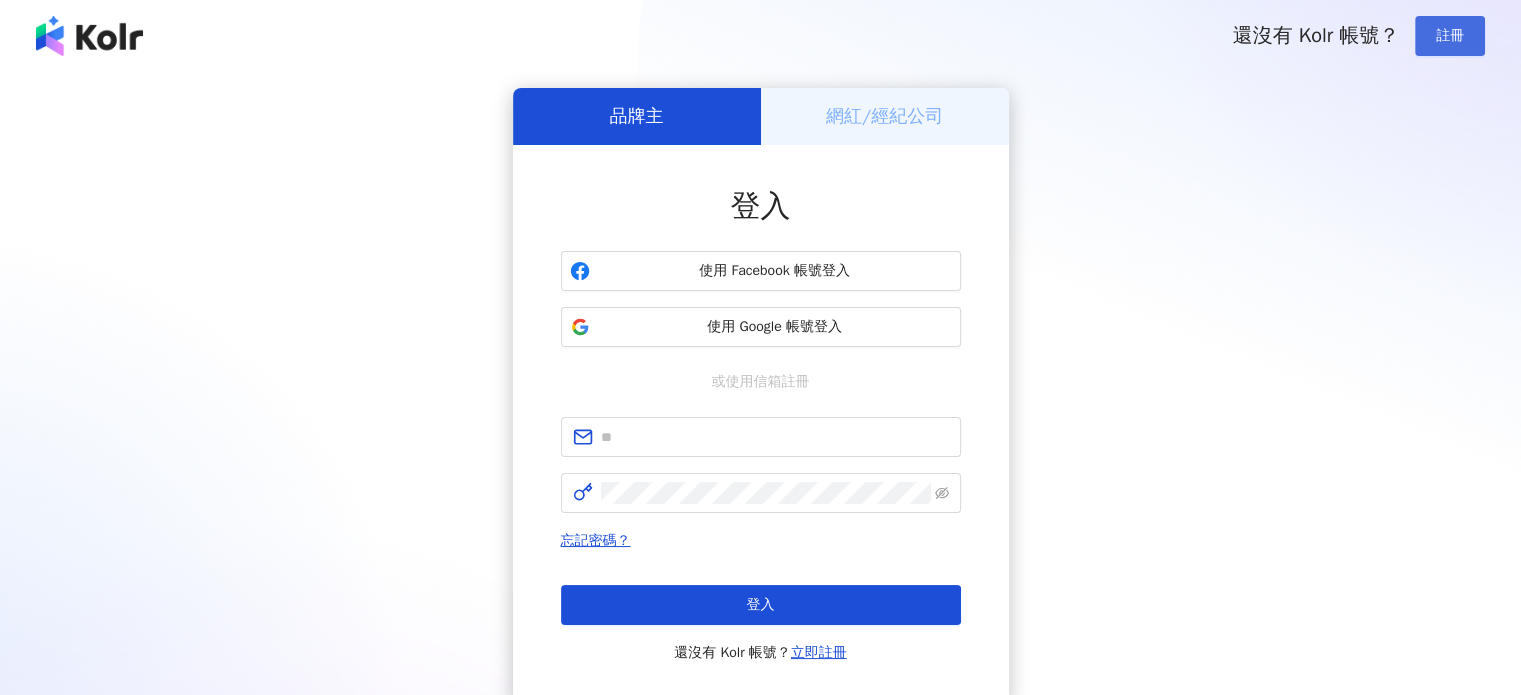 click on "註冊" at bounding box center [1450, 36] 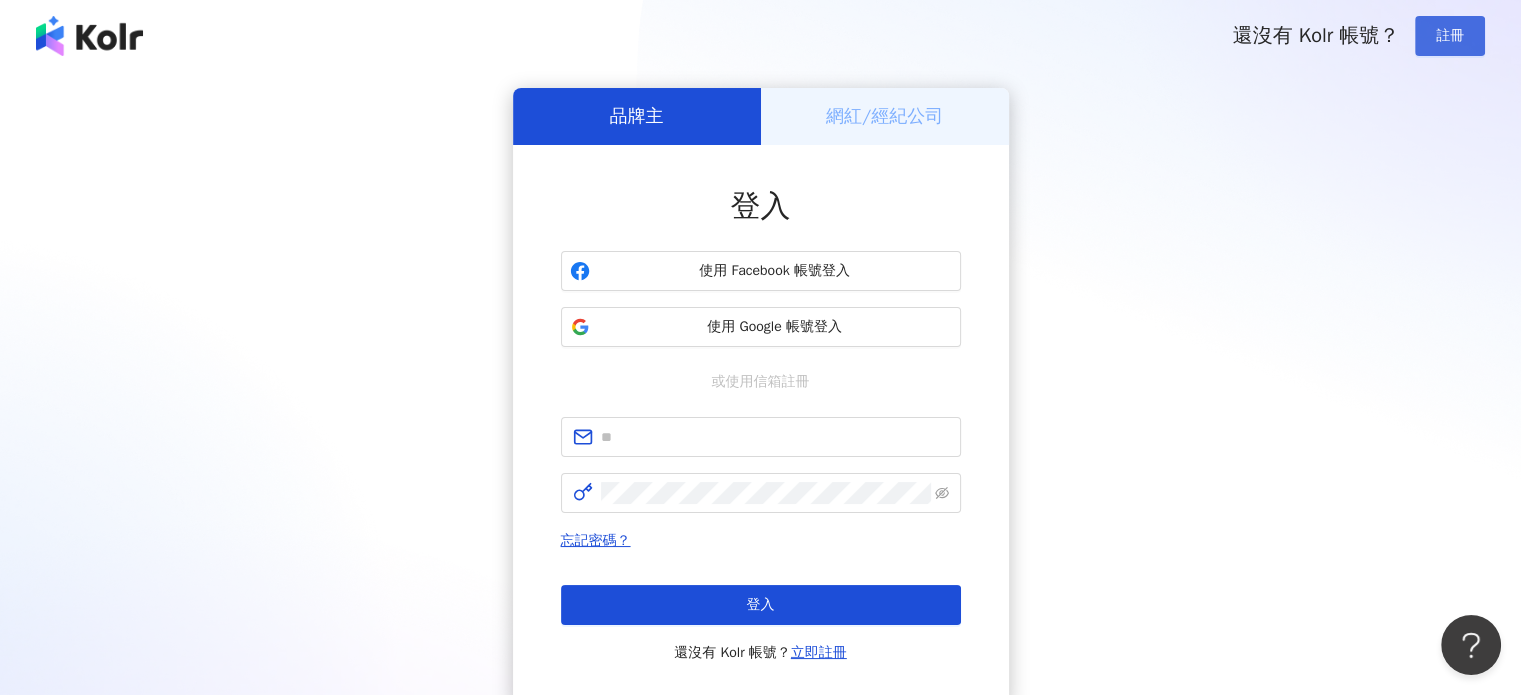 scroll, scrollTop: 0, scrollLeft: 0, axis: both 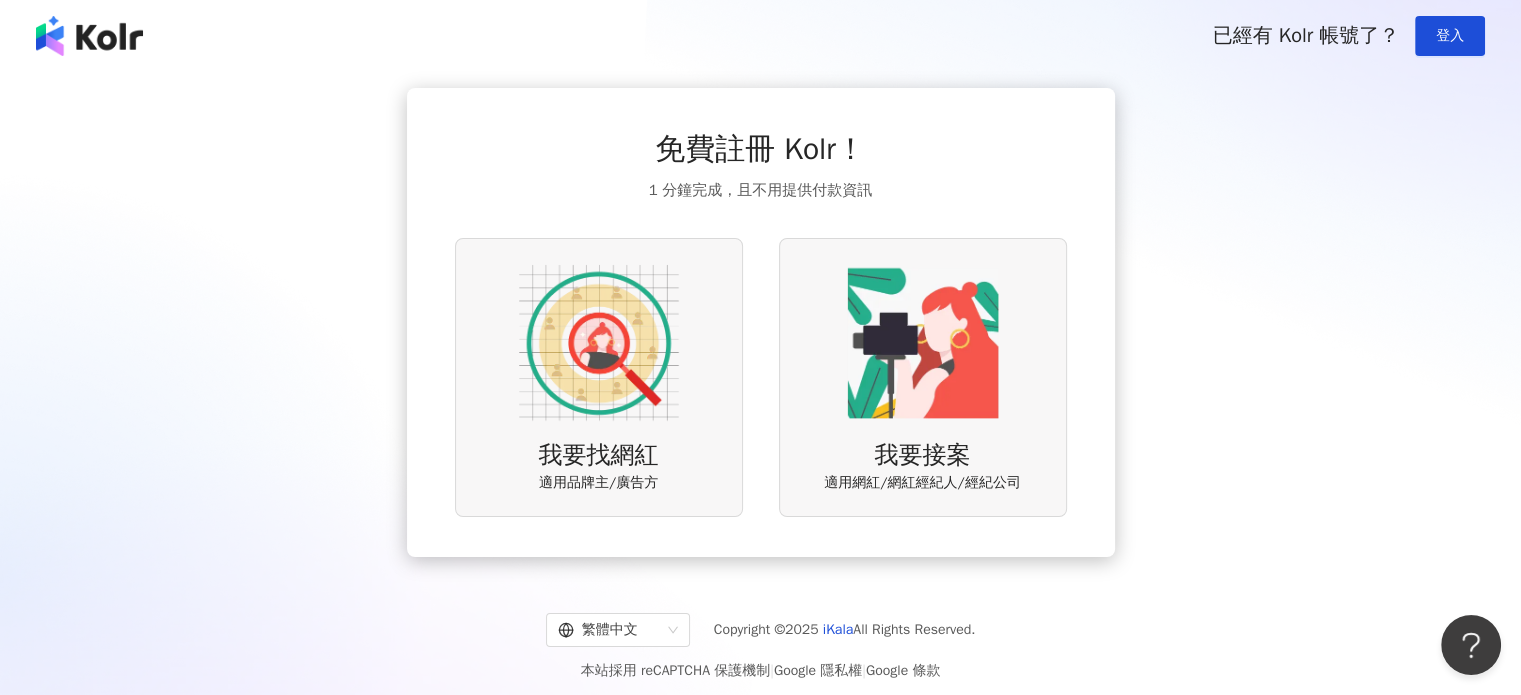 click at bounding box center [599, 343] 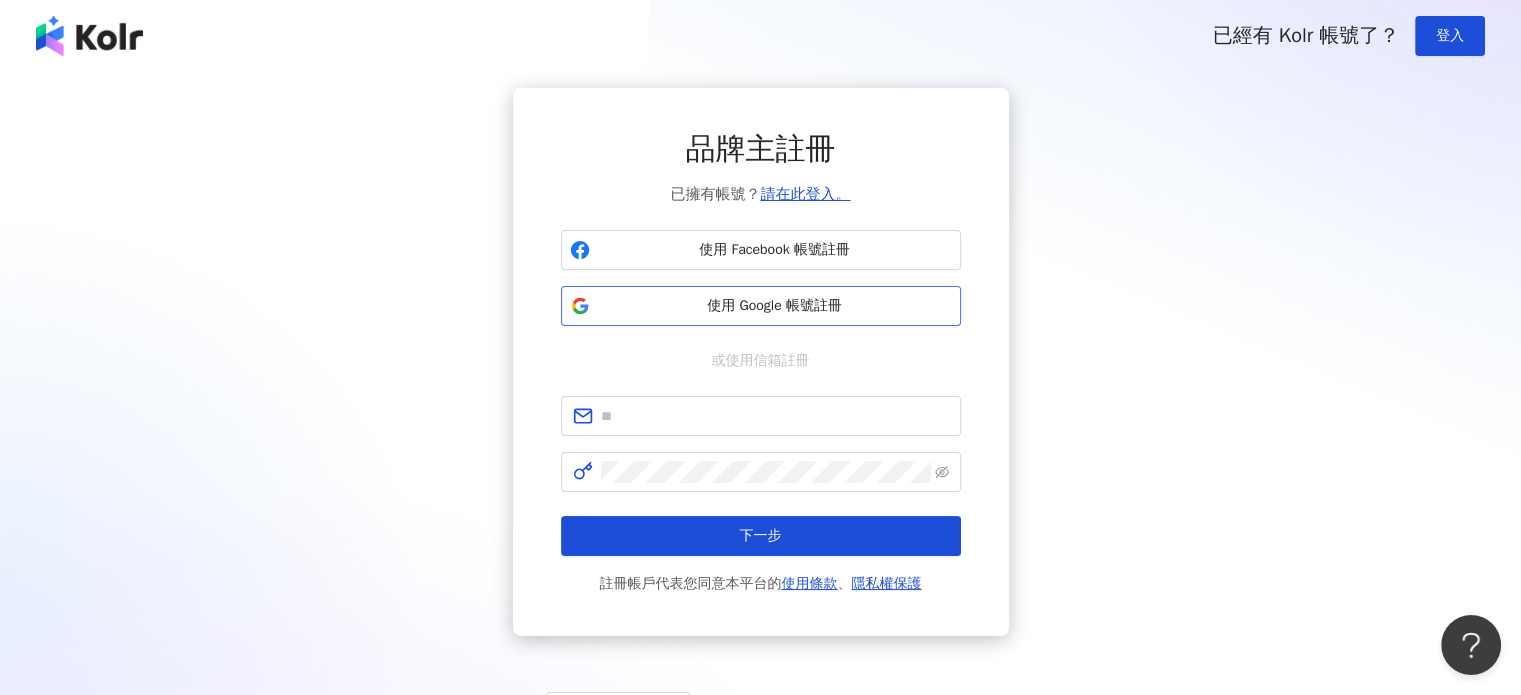 click on "使用 Google 帳號註冊" at bounding box center (761, 306) 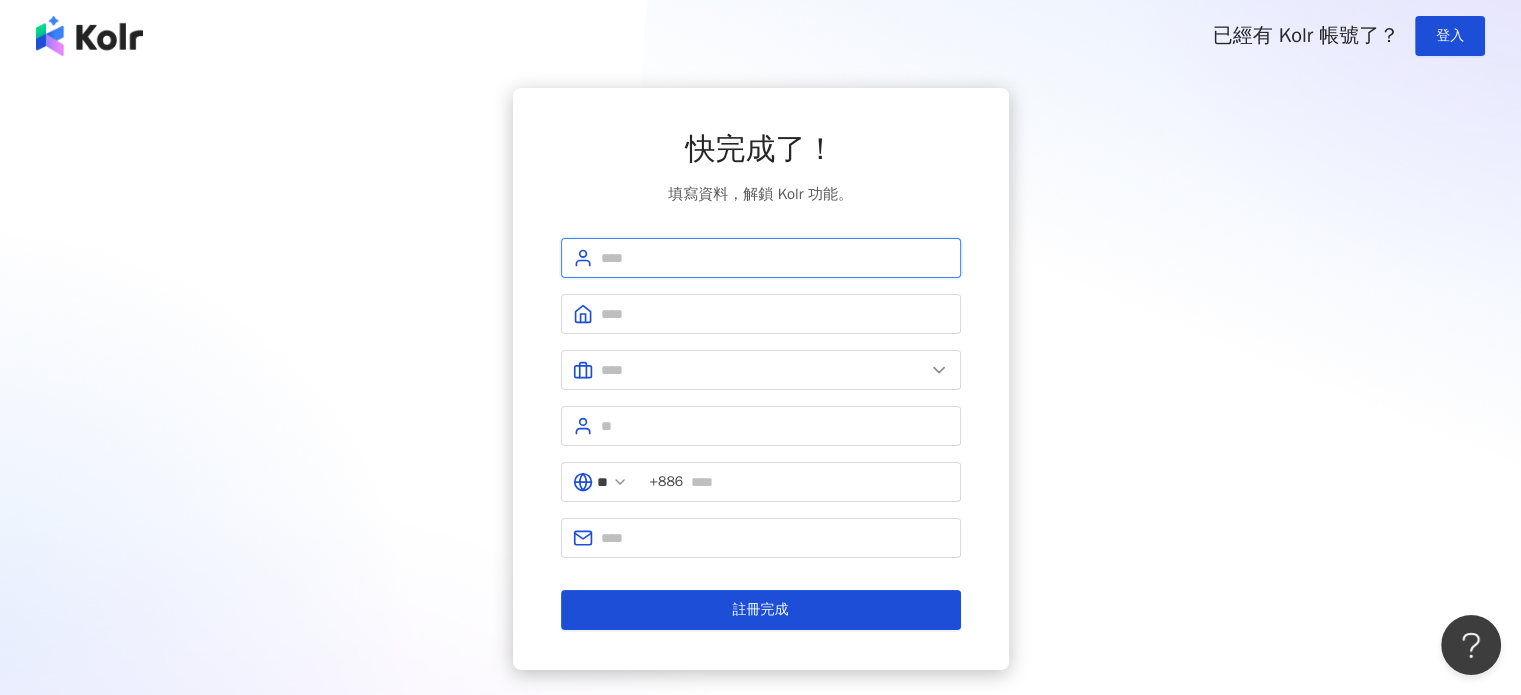click at bounding box center (775, 258) 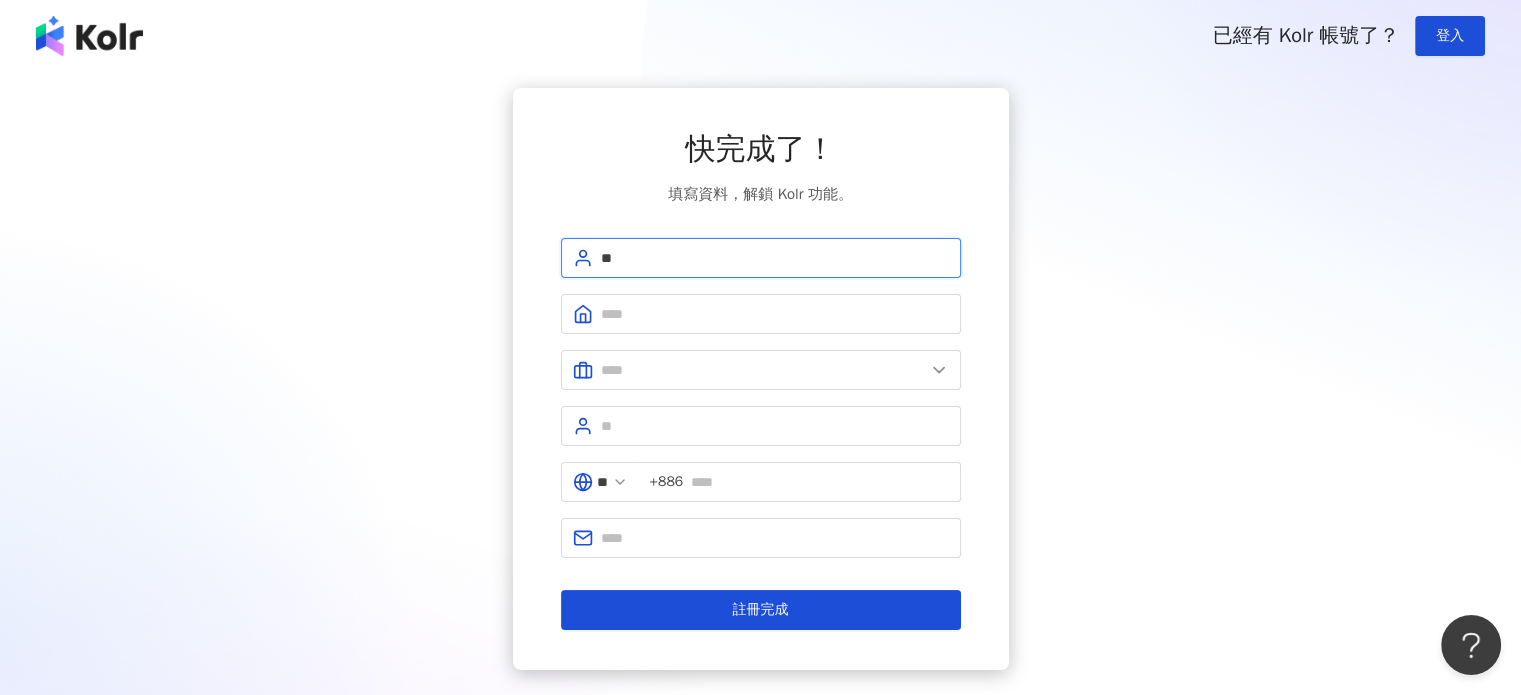 type on "*" 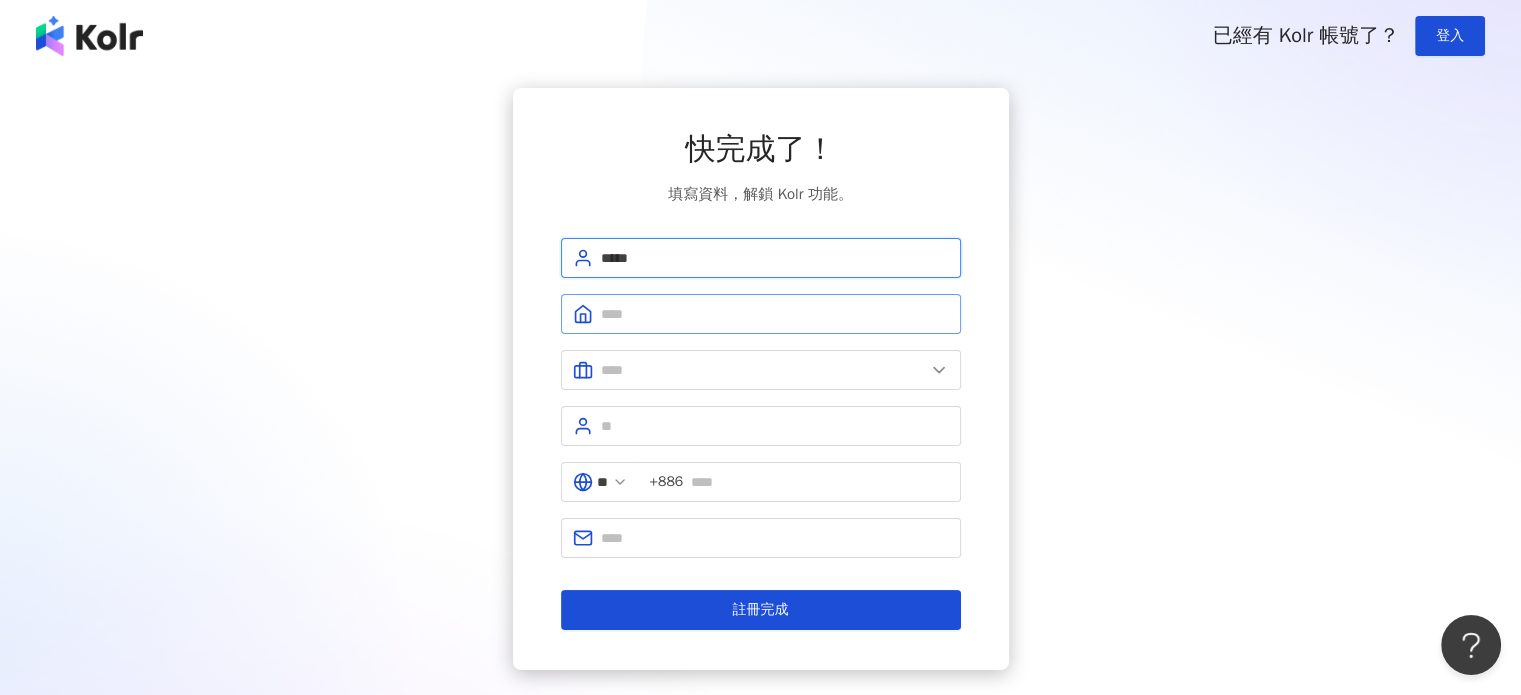 type on "*****" 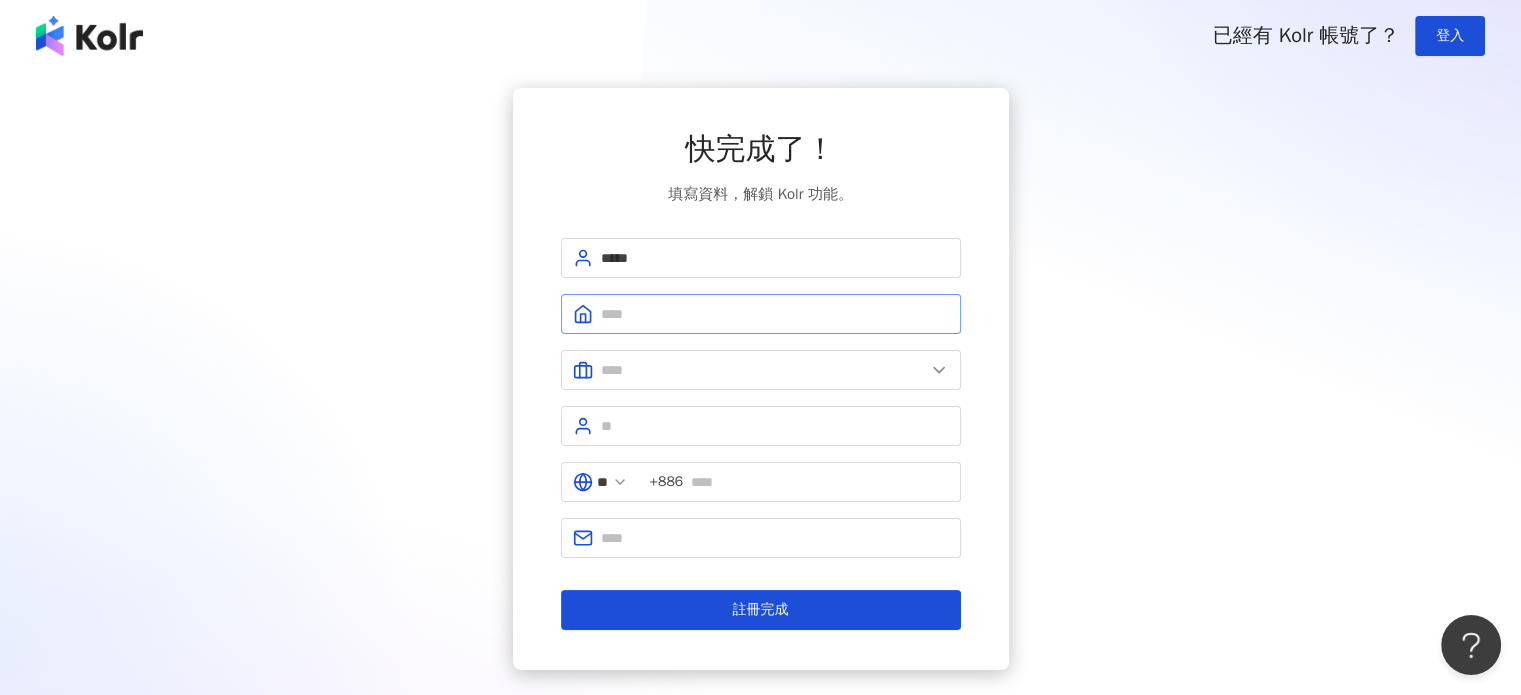click at bounding box center [761, 314] 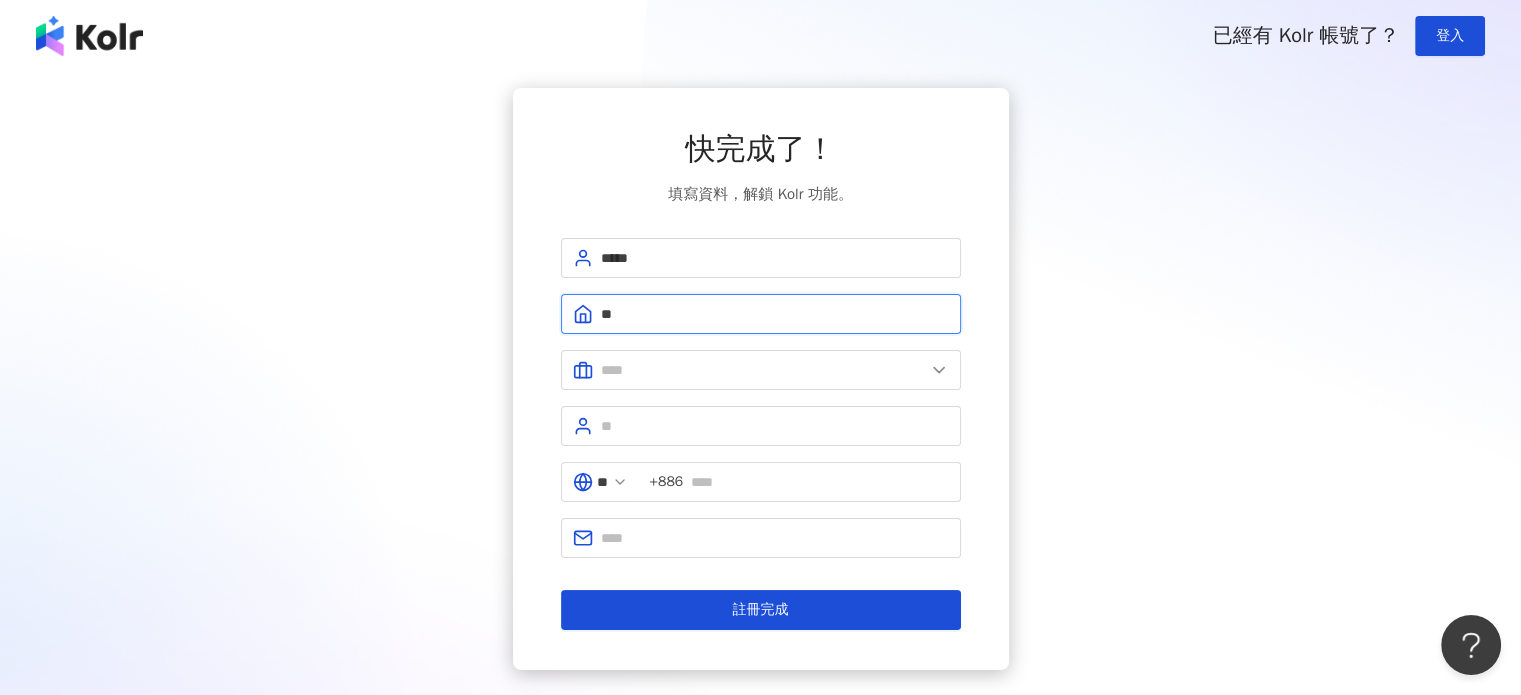 type on "******" 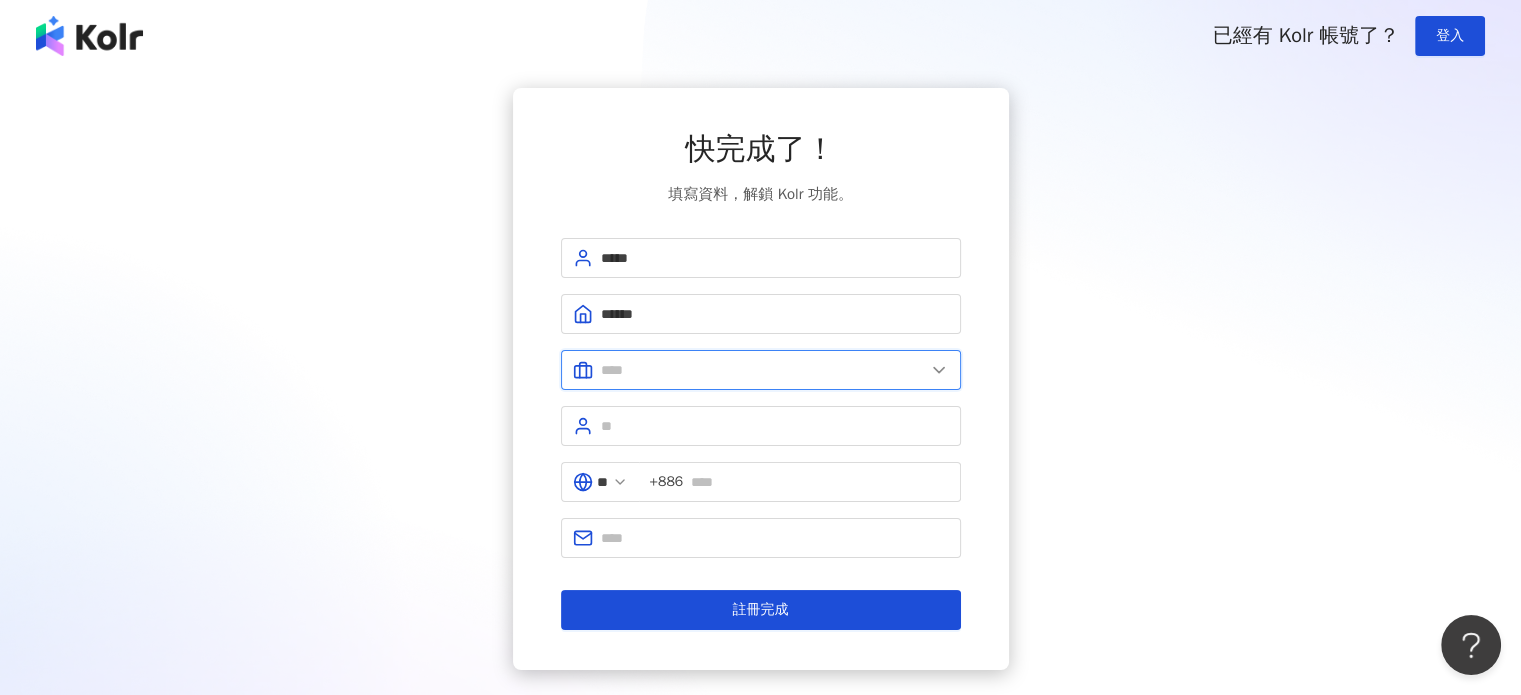 click at bounding box center [763, 370] 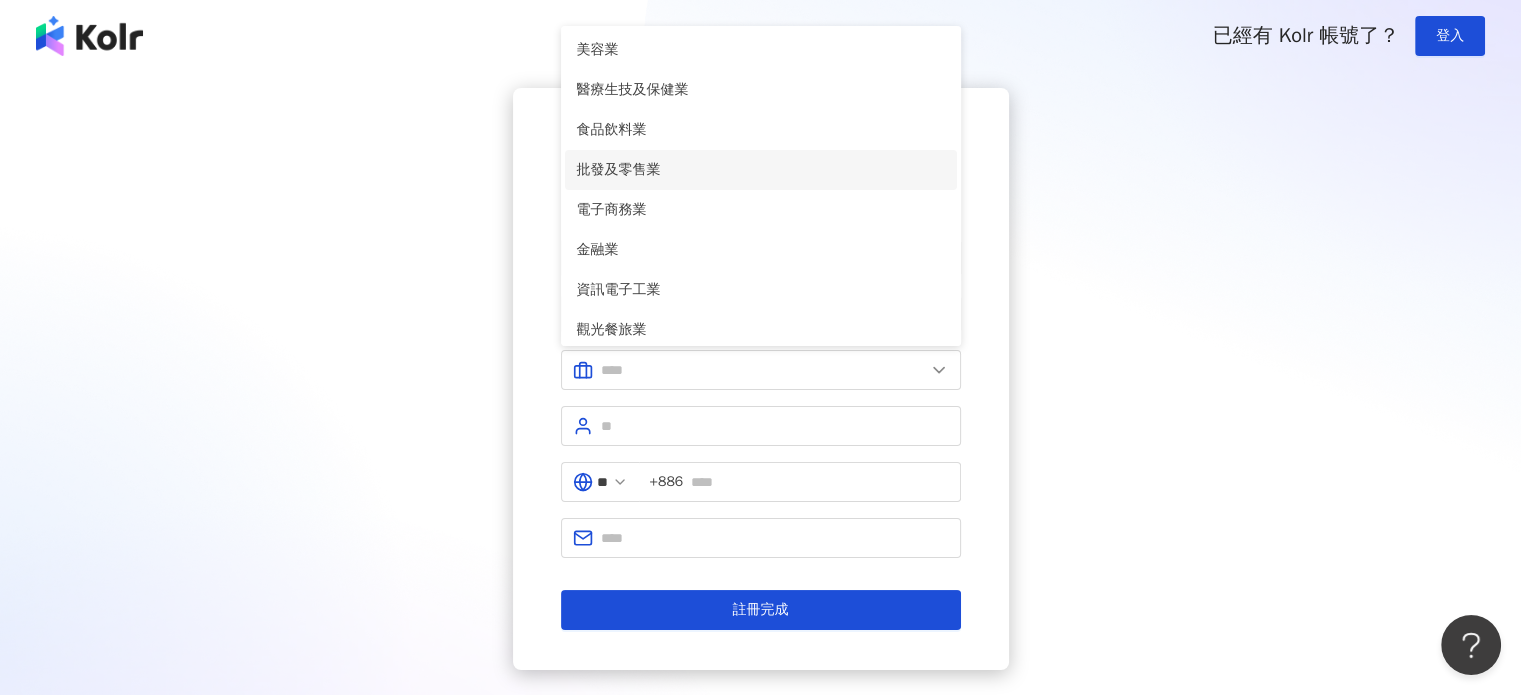 click on "批發及零售業" at bounding box center (761, 170) 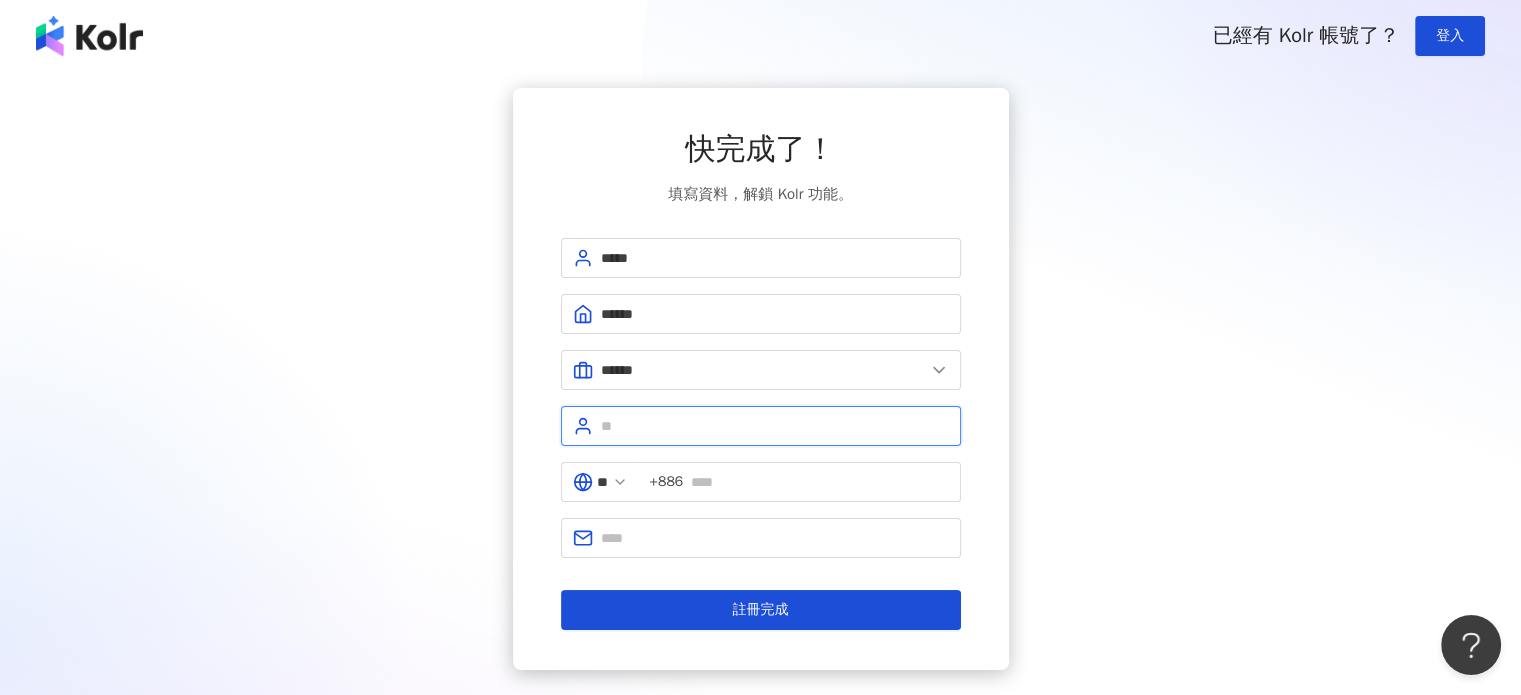 click at bounding box center (775, 426) 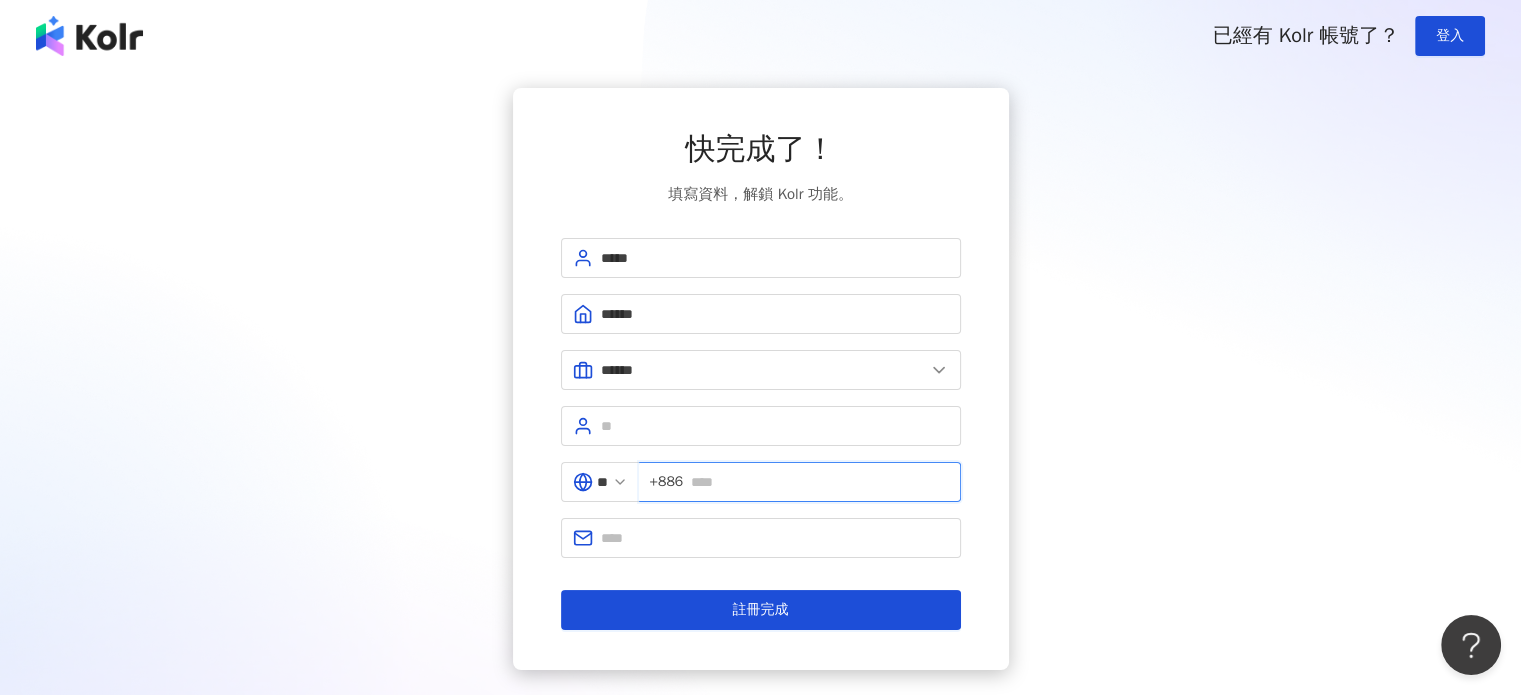 click at bounding box center [819, 482] 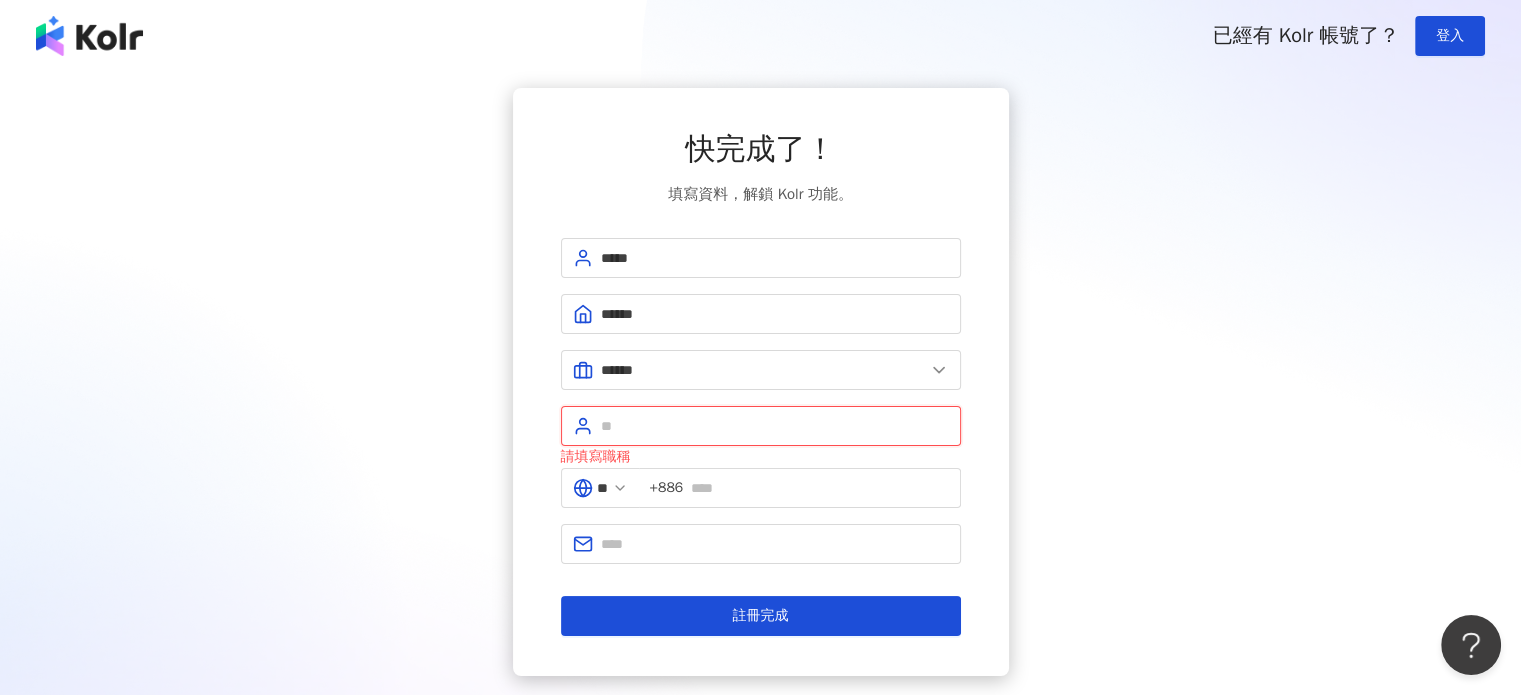 click at bounding box center [775, 426] 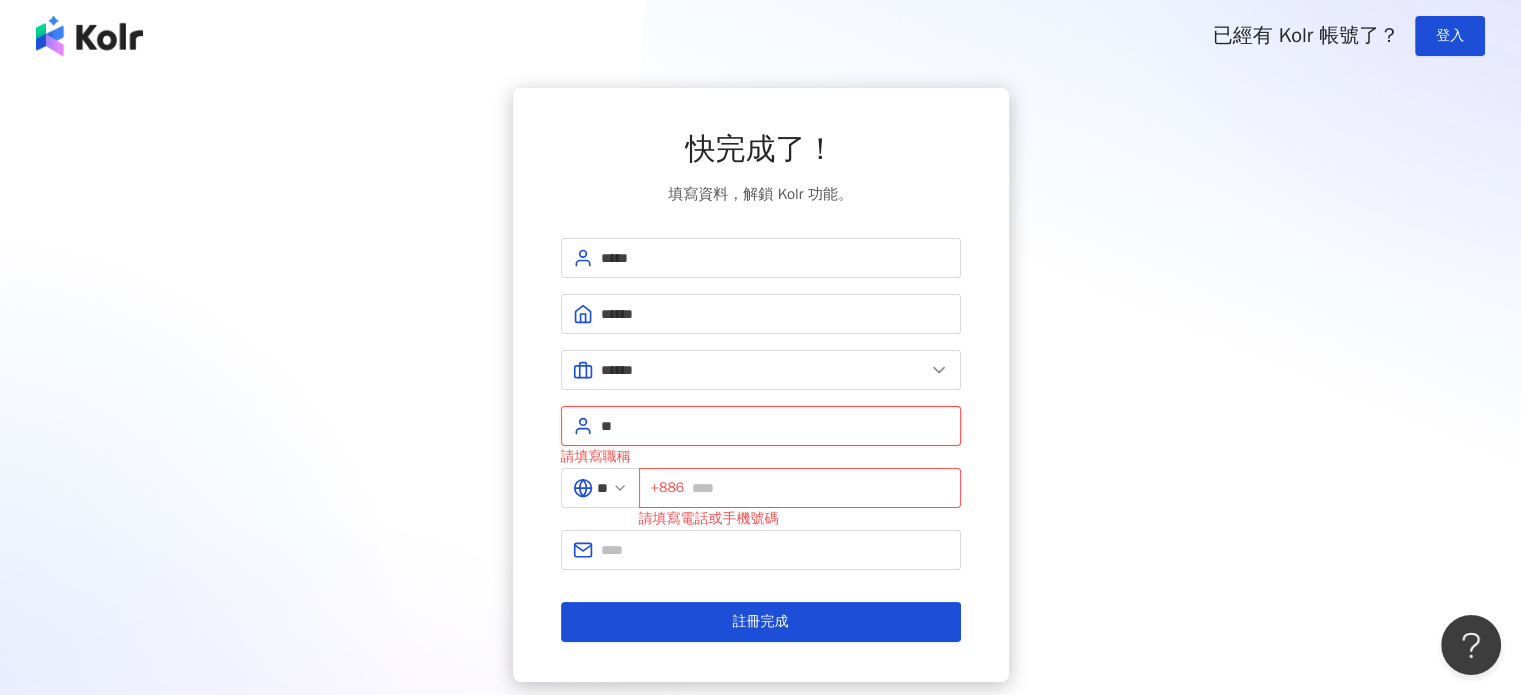 click on "**" at bounding box center [775, 426] 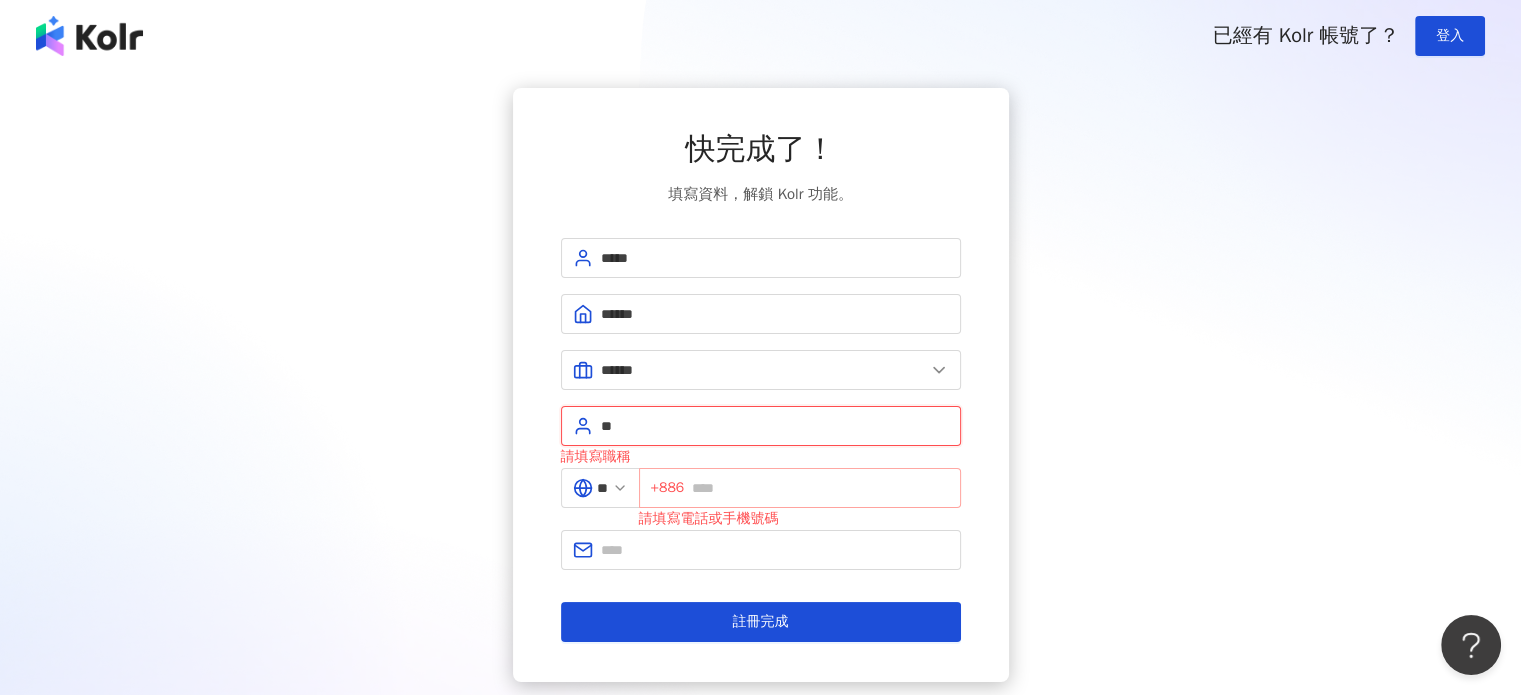 type on "**" 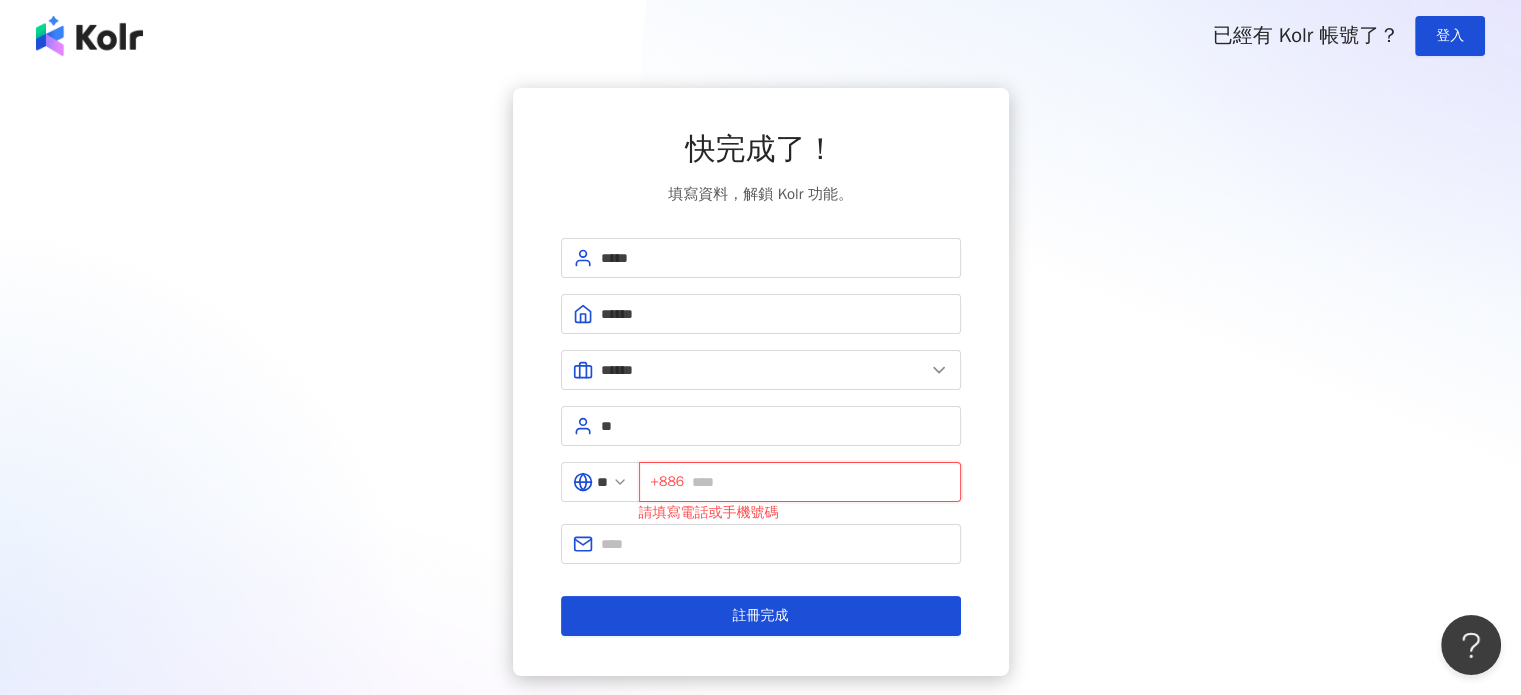 click at bounding box center [820, 482] 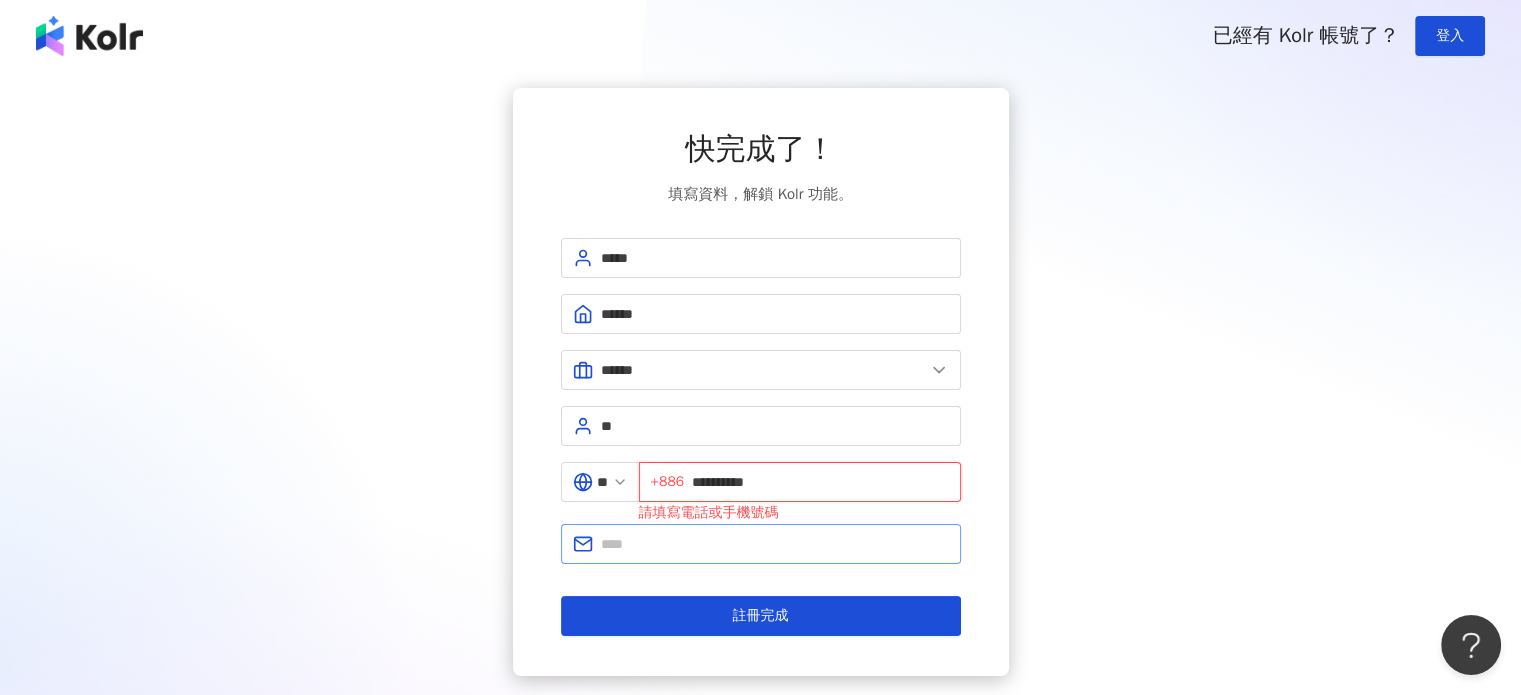 type on "**********" 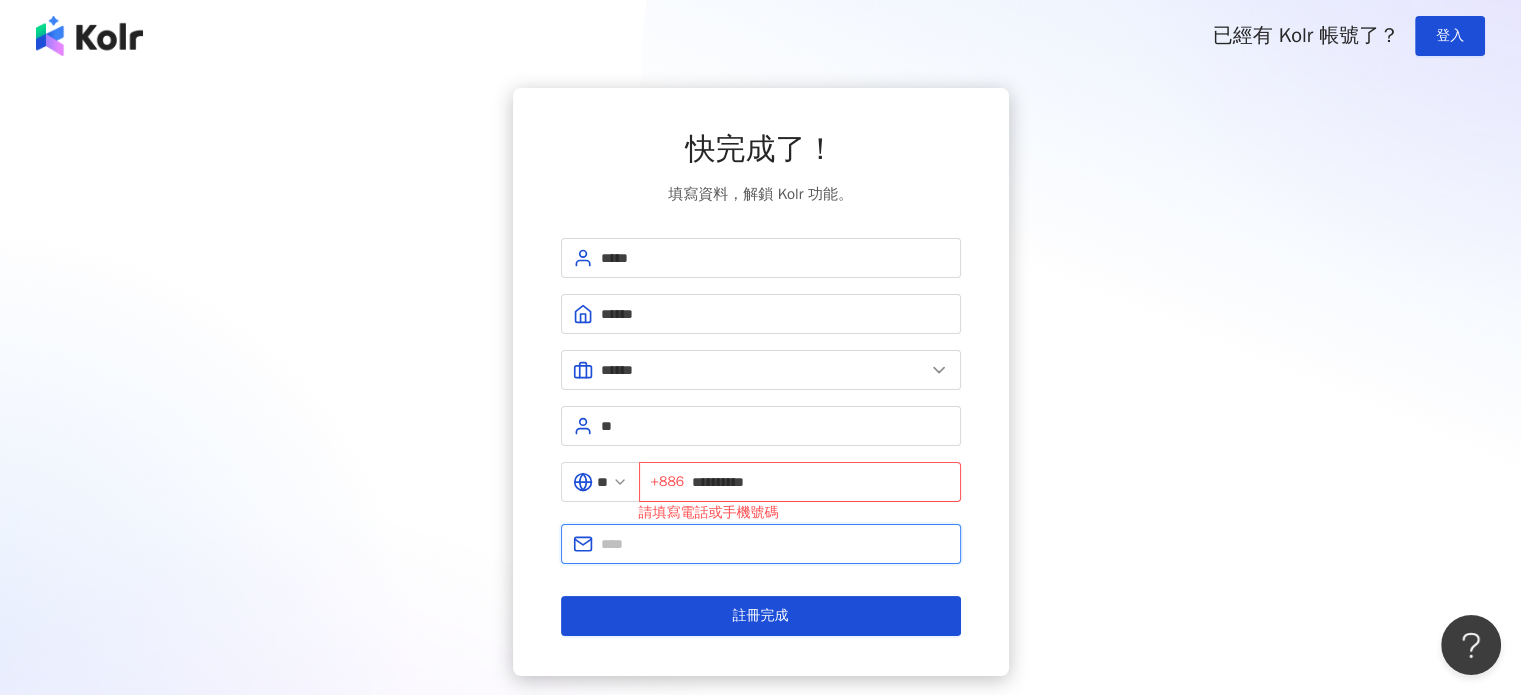 click at bounding box center [775, 544] 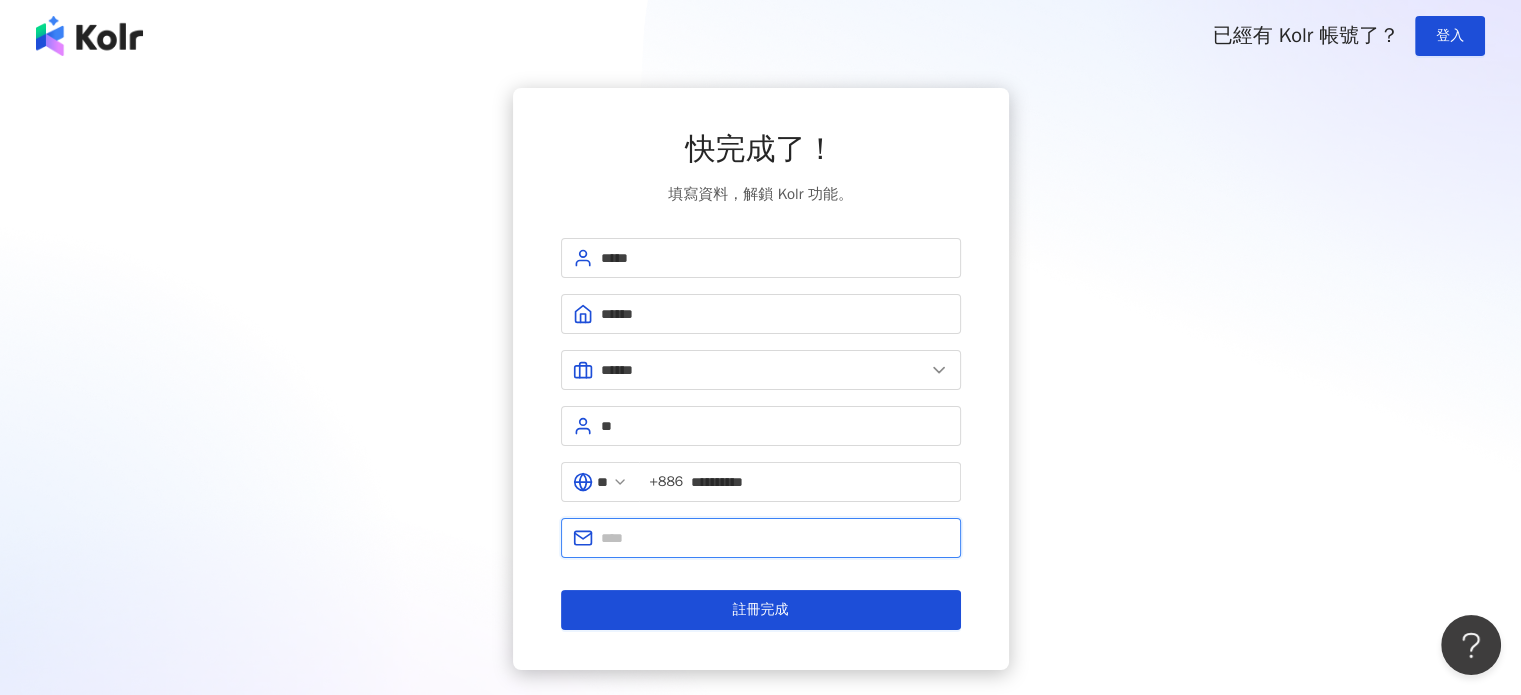 type on "**********" 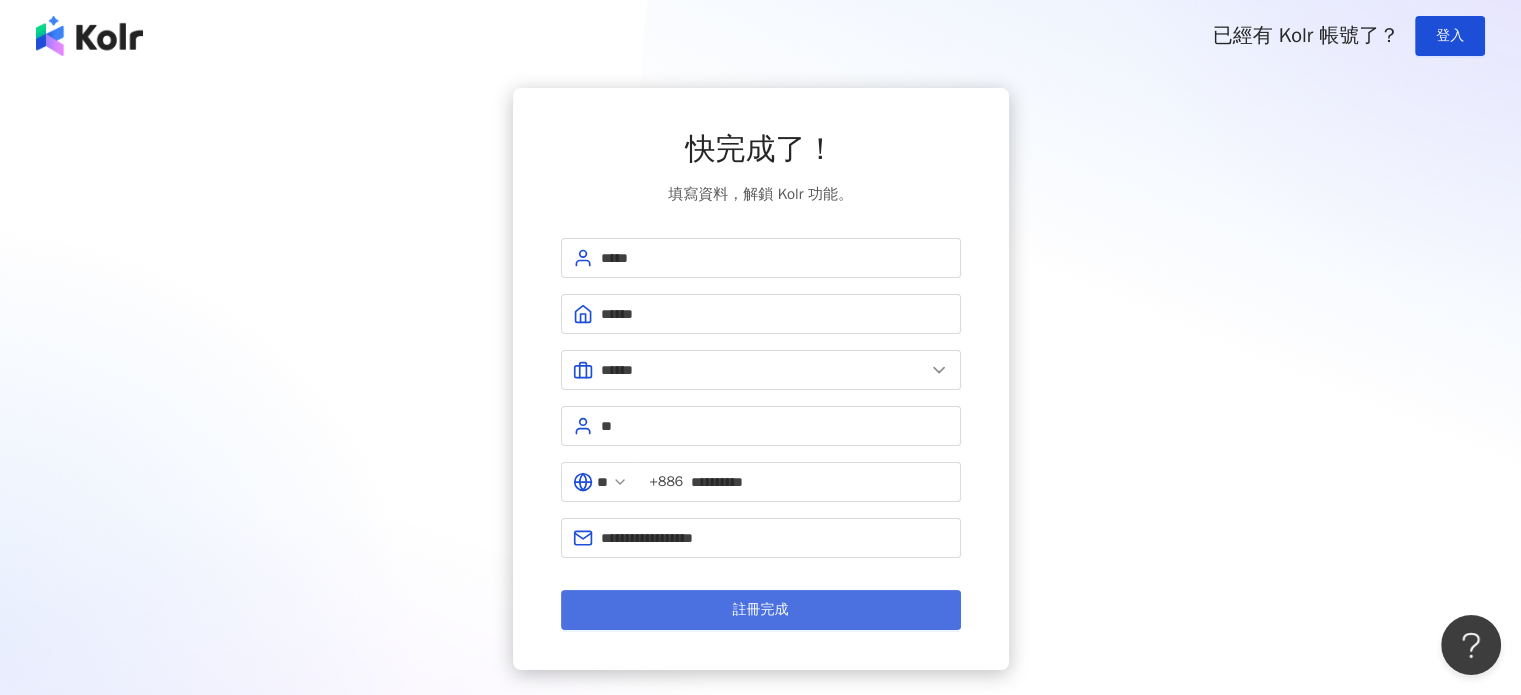 click on "註冊完成" at bounding box center [761, 610] 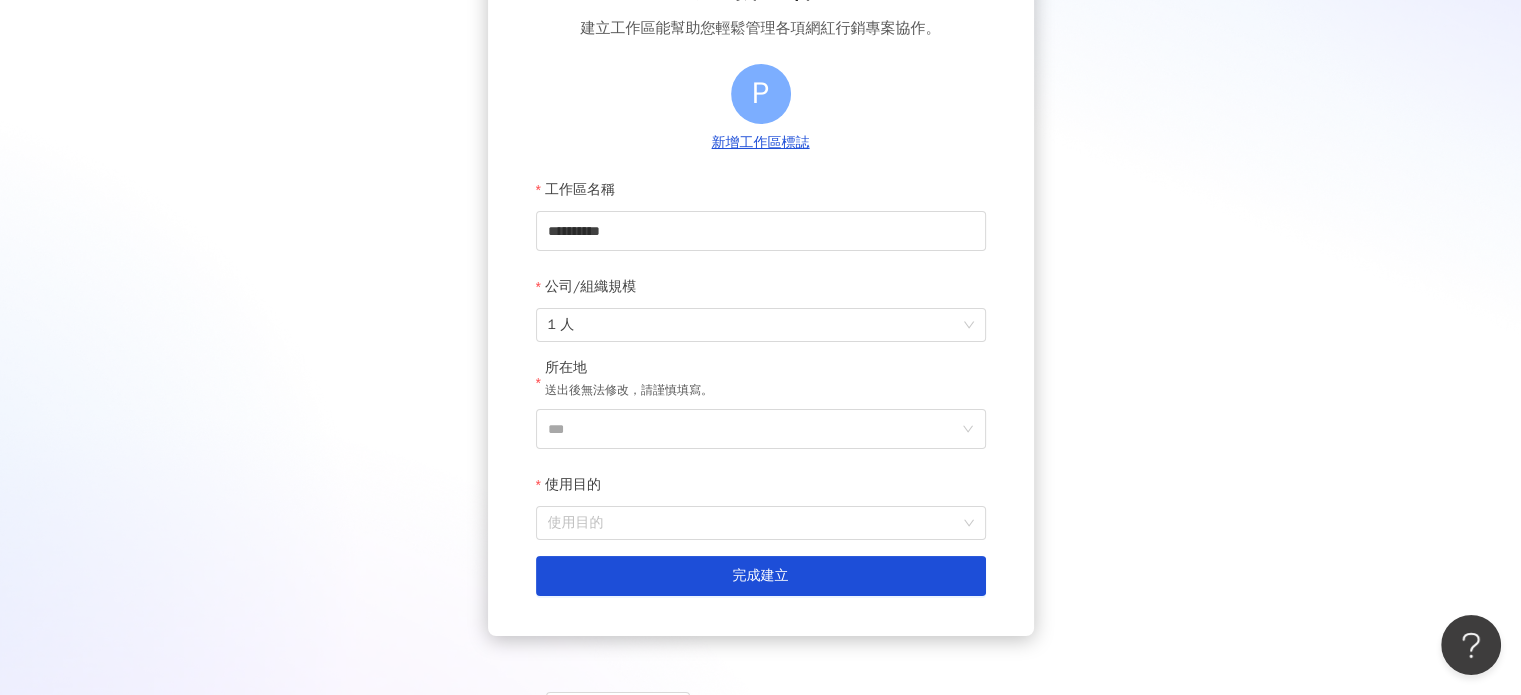 scroll, scrollTop: 251, scrollLeft: 0, axis: vertical 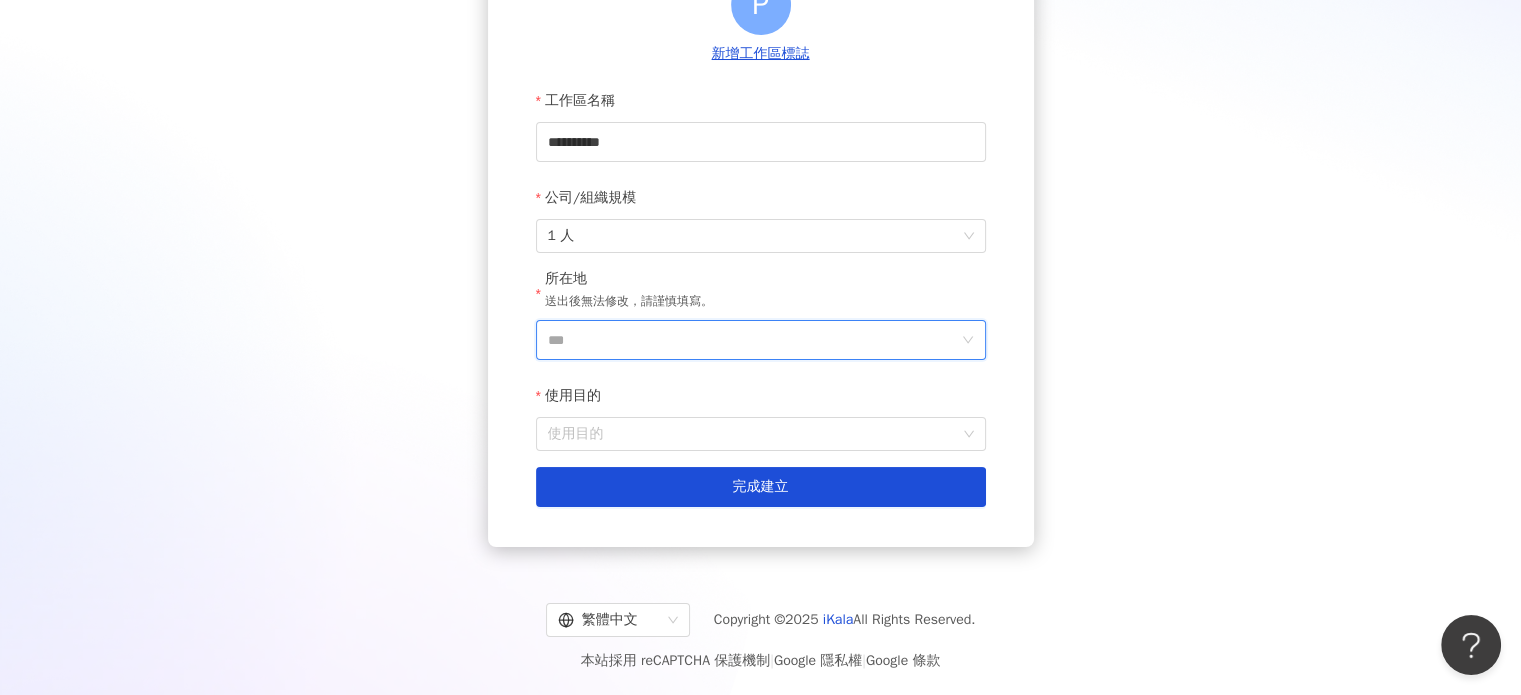 click on "***" at bounding box center (753, 340) 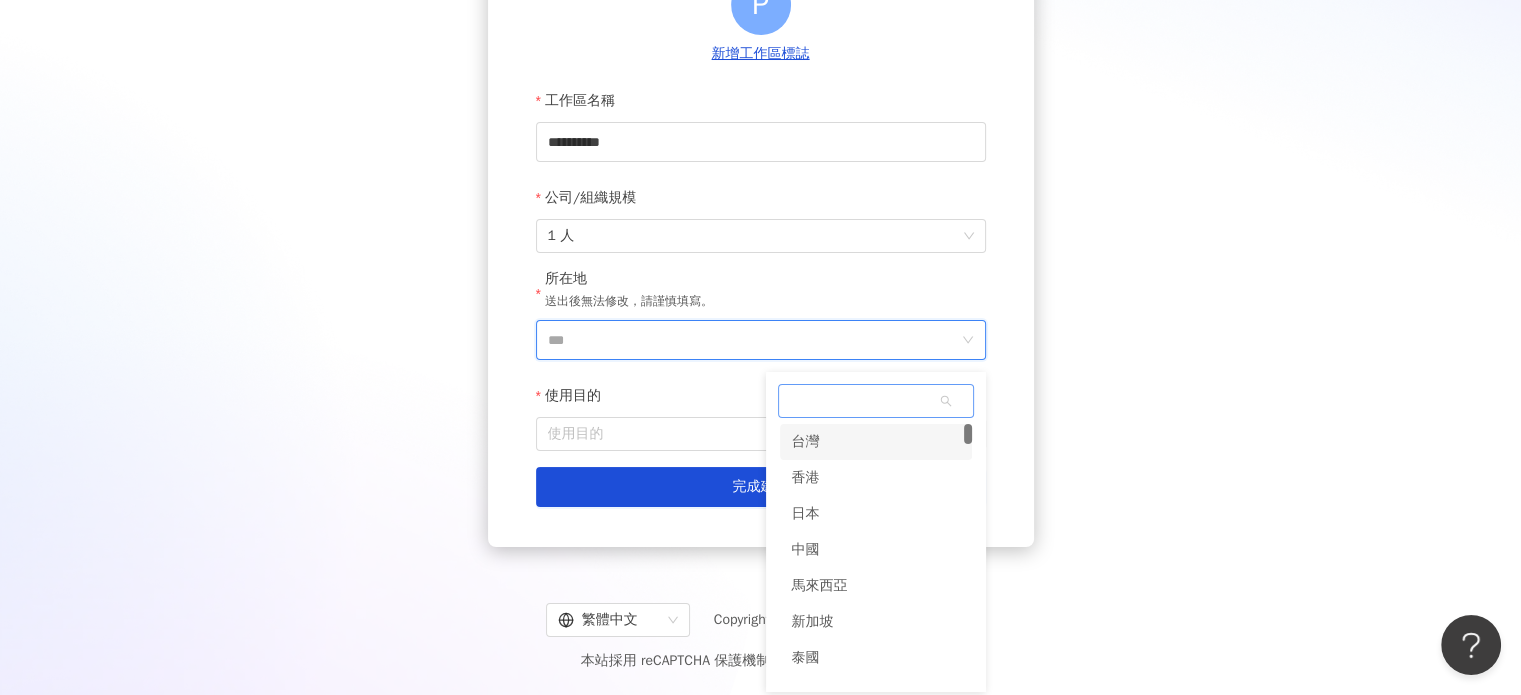 click on "台灣" at bounding box center [876, 442] 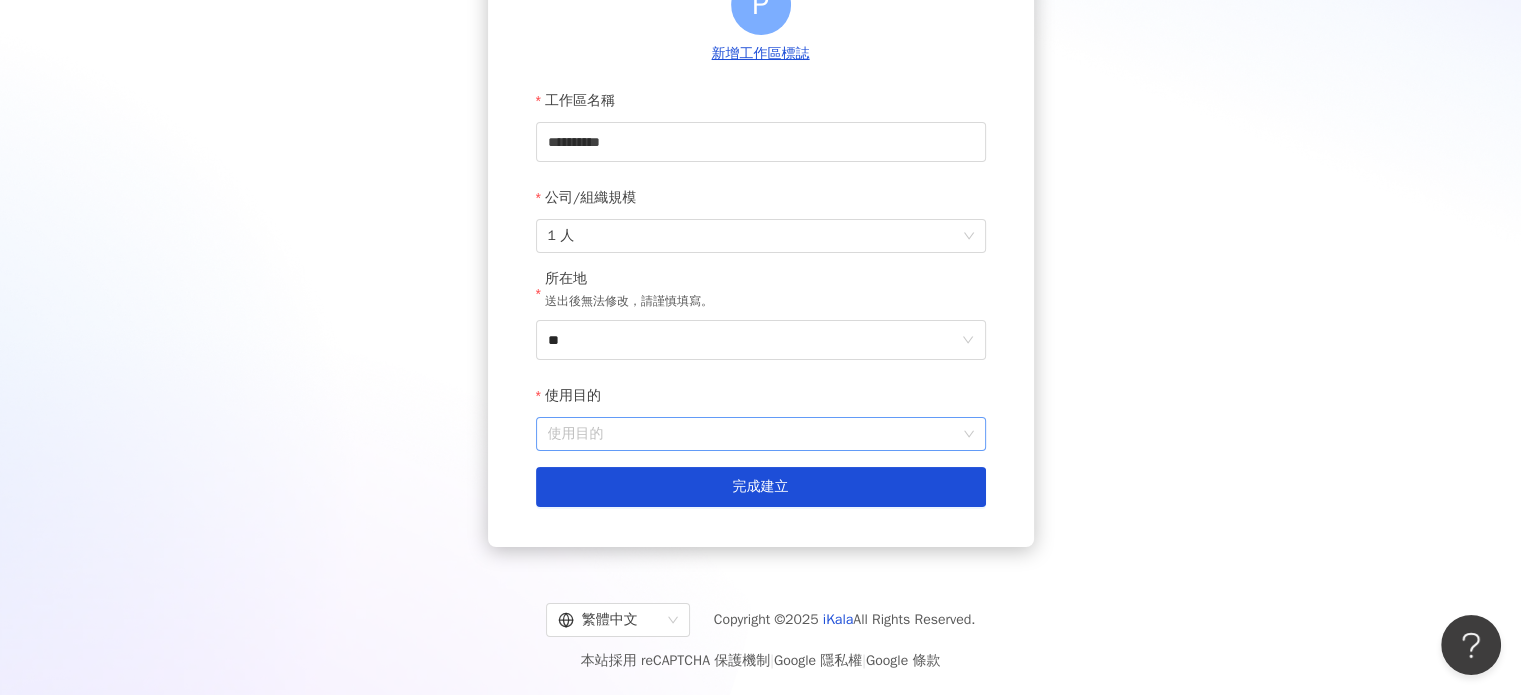 click on "使用目的" at bounding box center (761, 434) 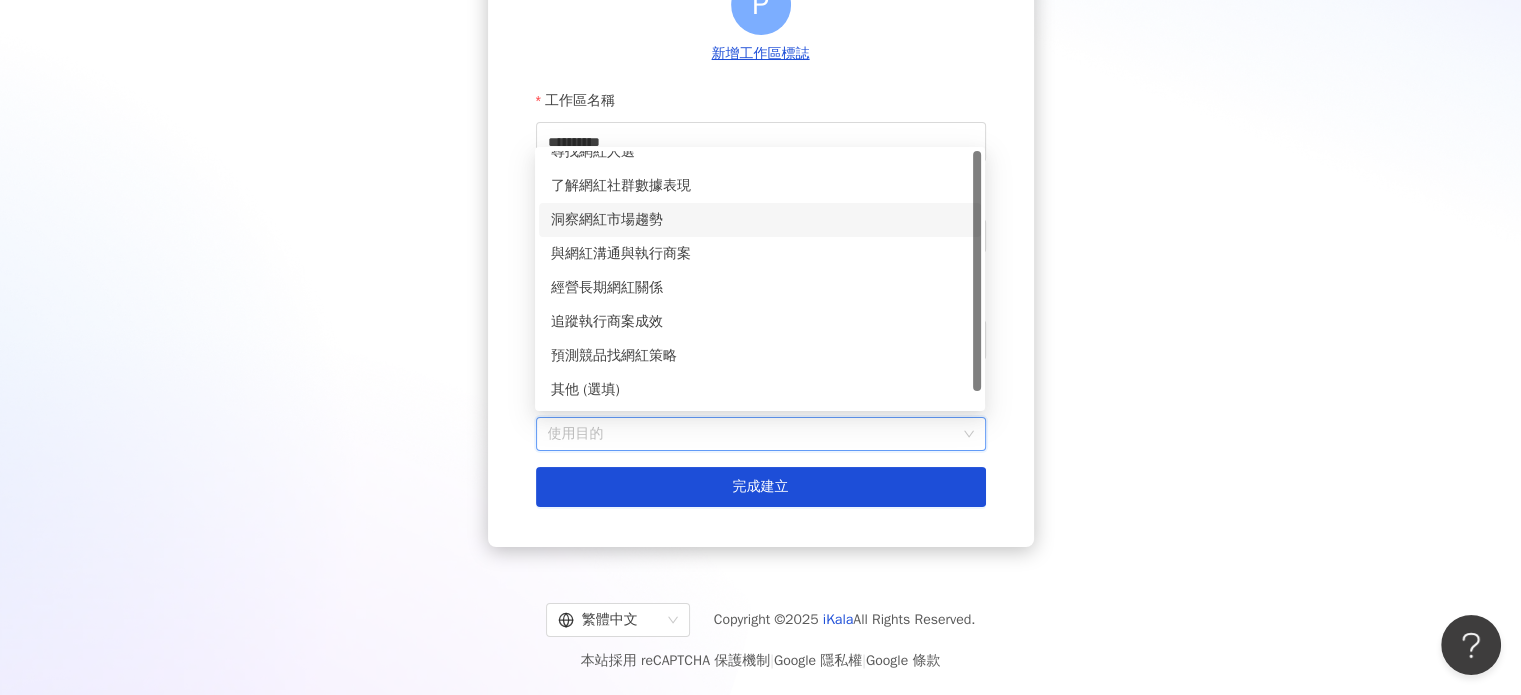 scroll, scrollTop: 0, scrollLeft: 0, axis: both 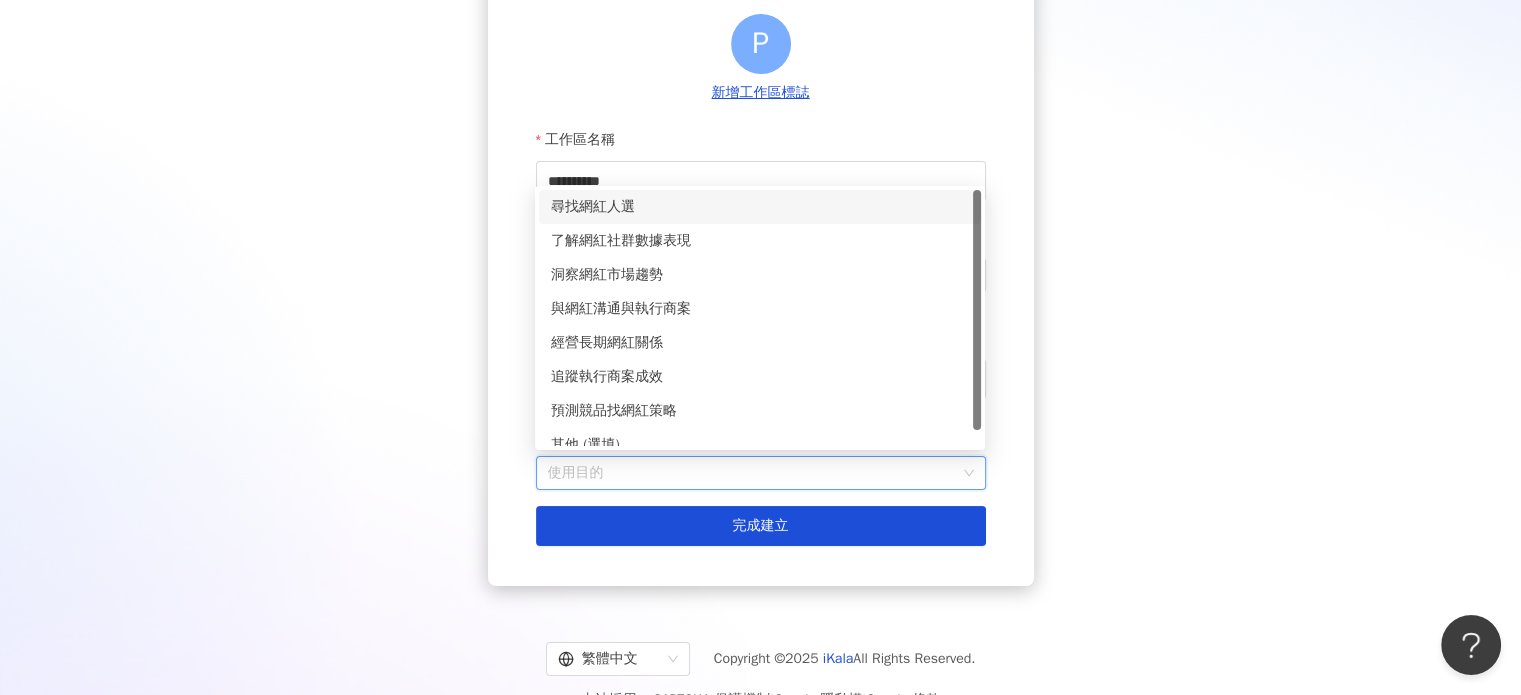 click on "尋找網紅人選" at bounding box center (760, 207) 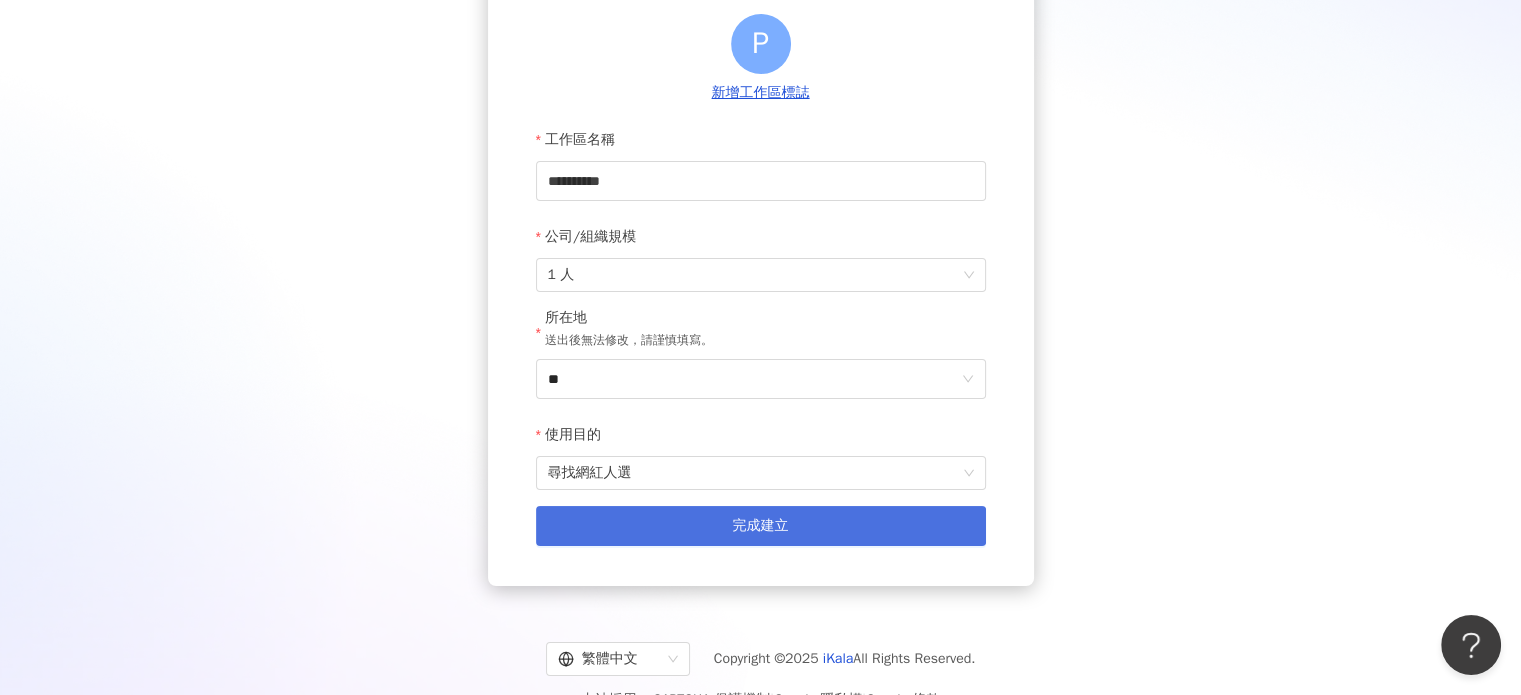 click on "完成建立" at bounding box center [761, 526] 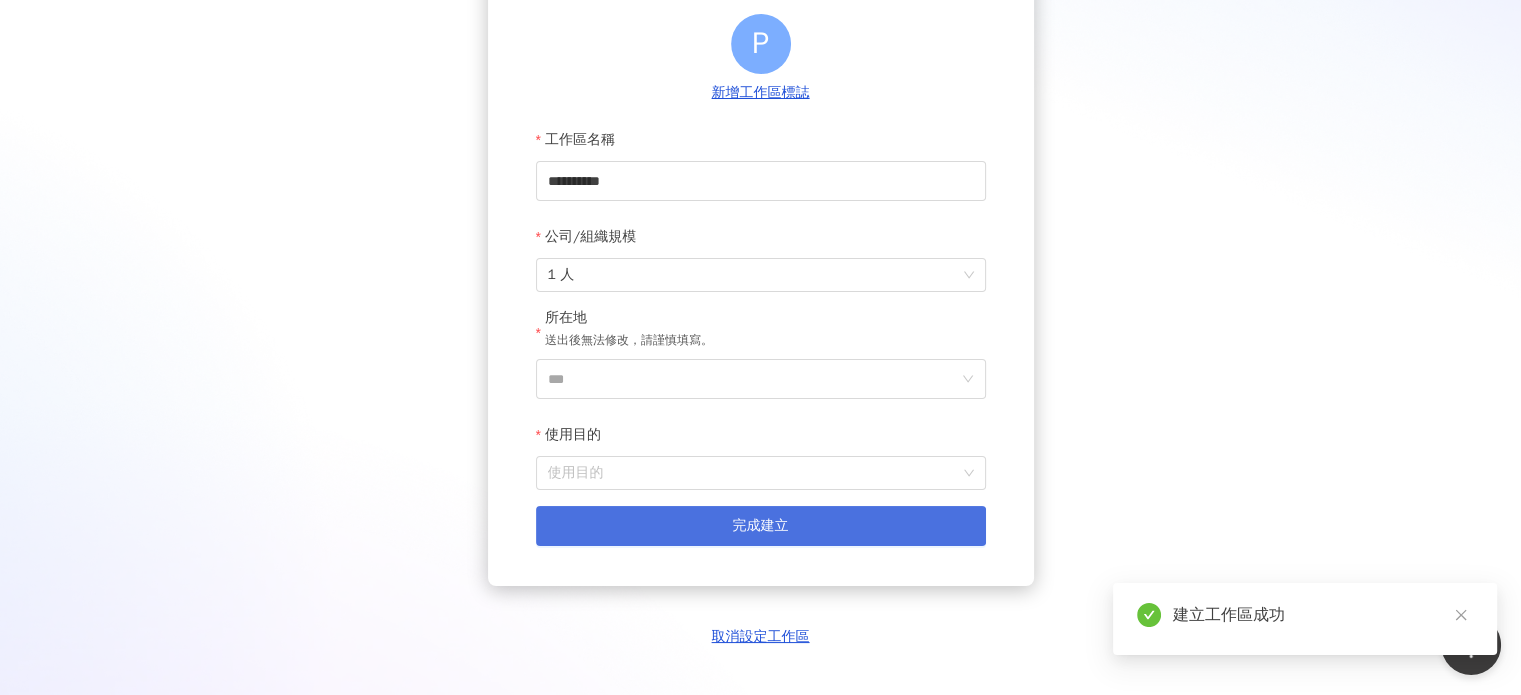 scroll, scrollTop: 0, scrollLeft: 0, axis: both 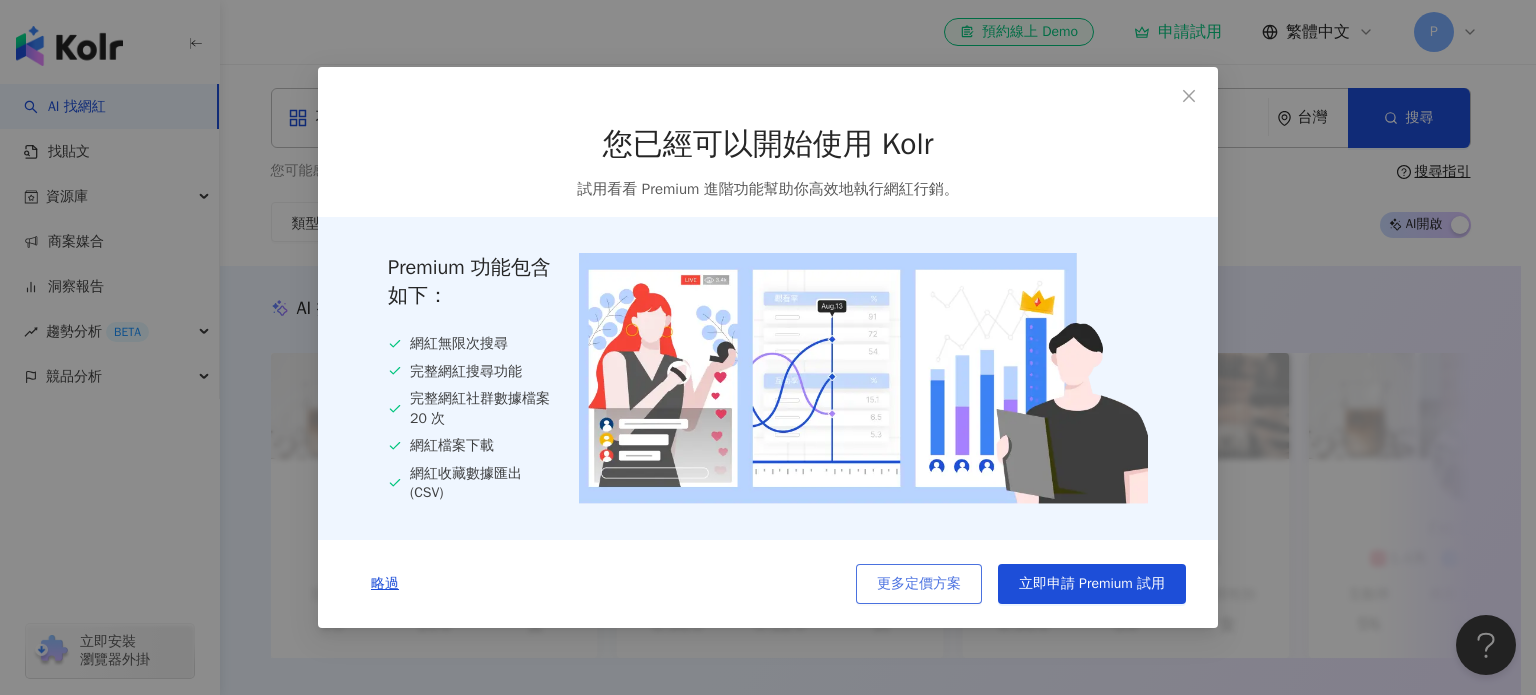 click on "更多定價方案" at bounding box center [919, 584] 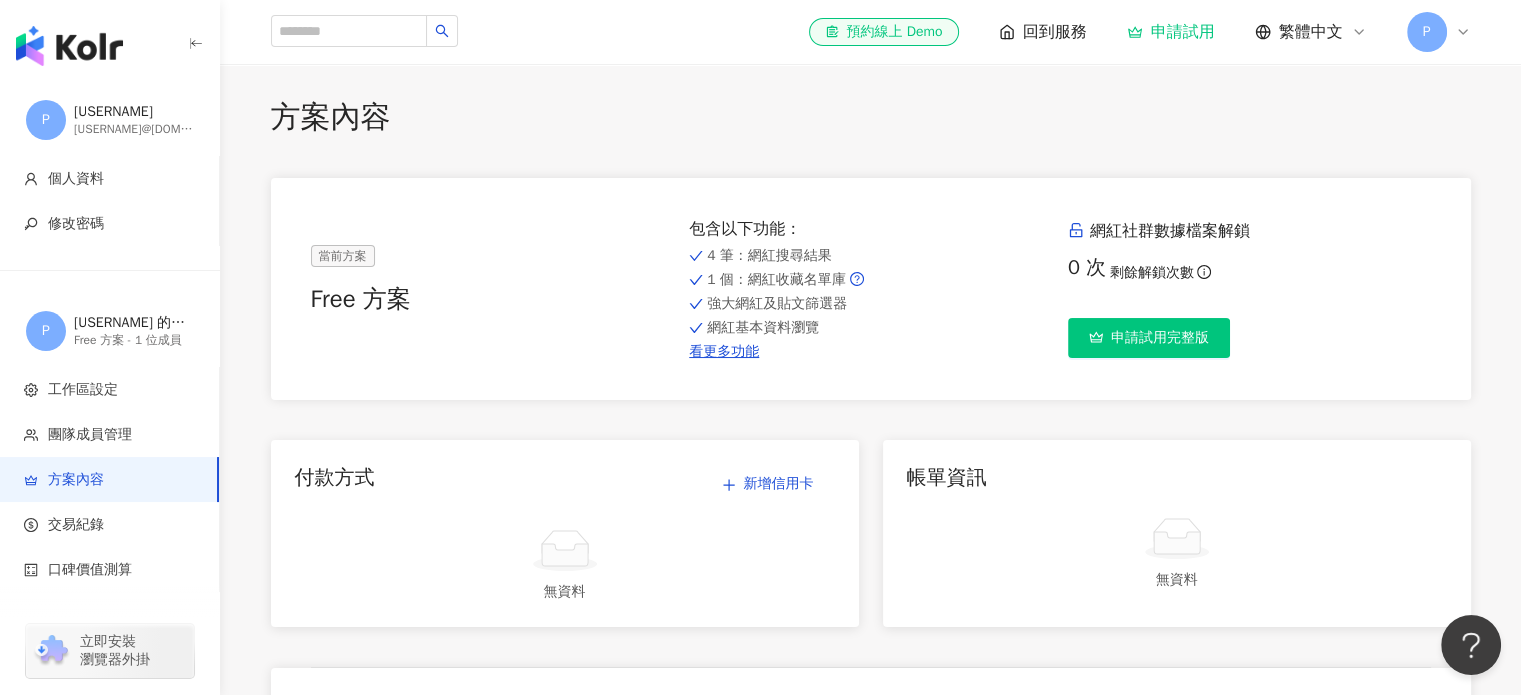 scroll, scrollTop: 0, scrollLeft: 0, axis: both 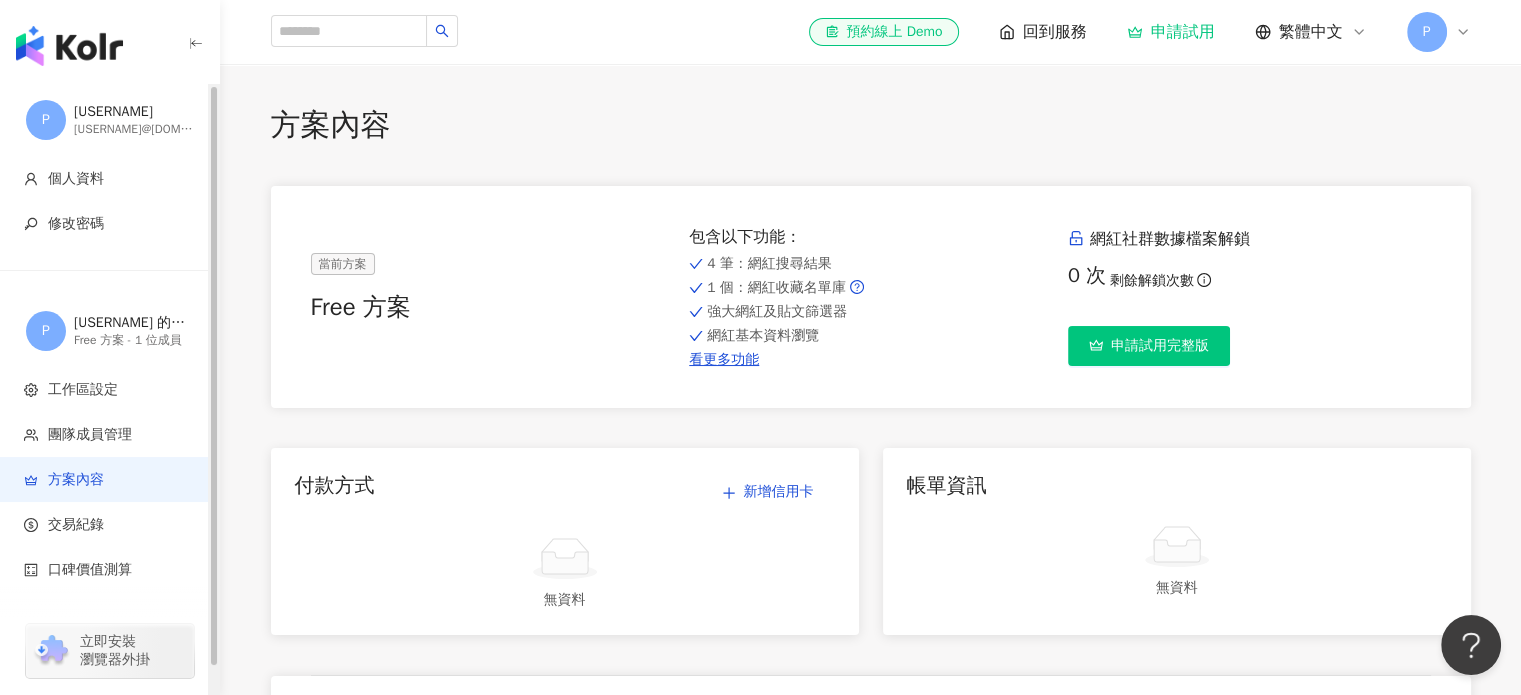click at bounding box center (69, 46) 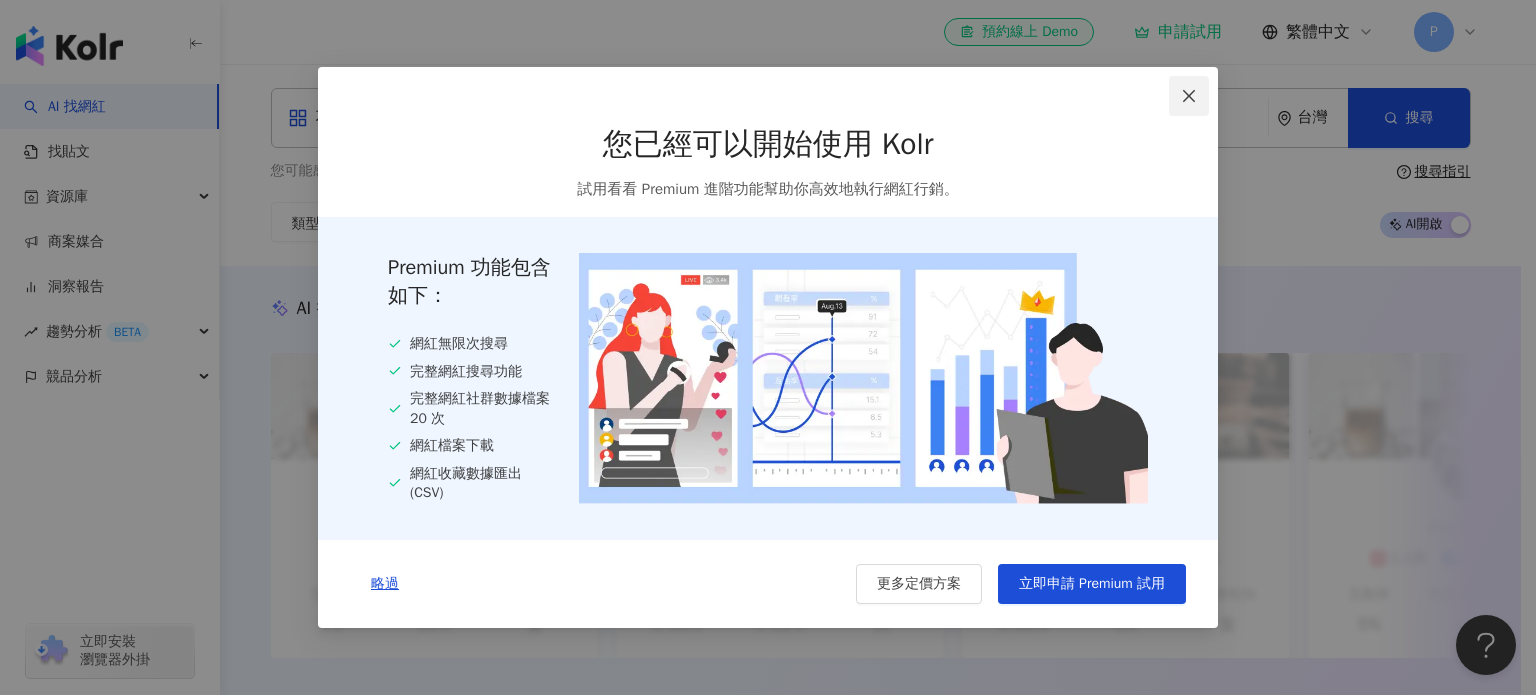 click at bounding box center (1189, 96) 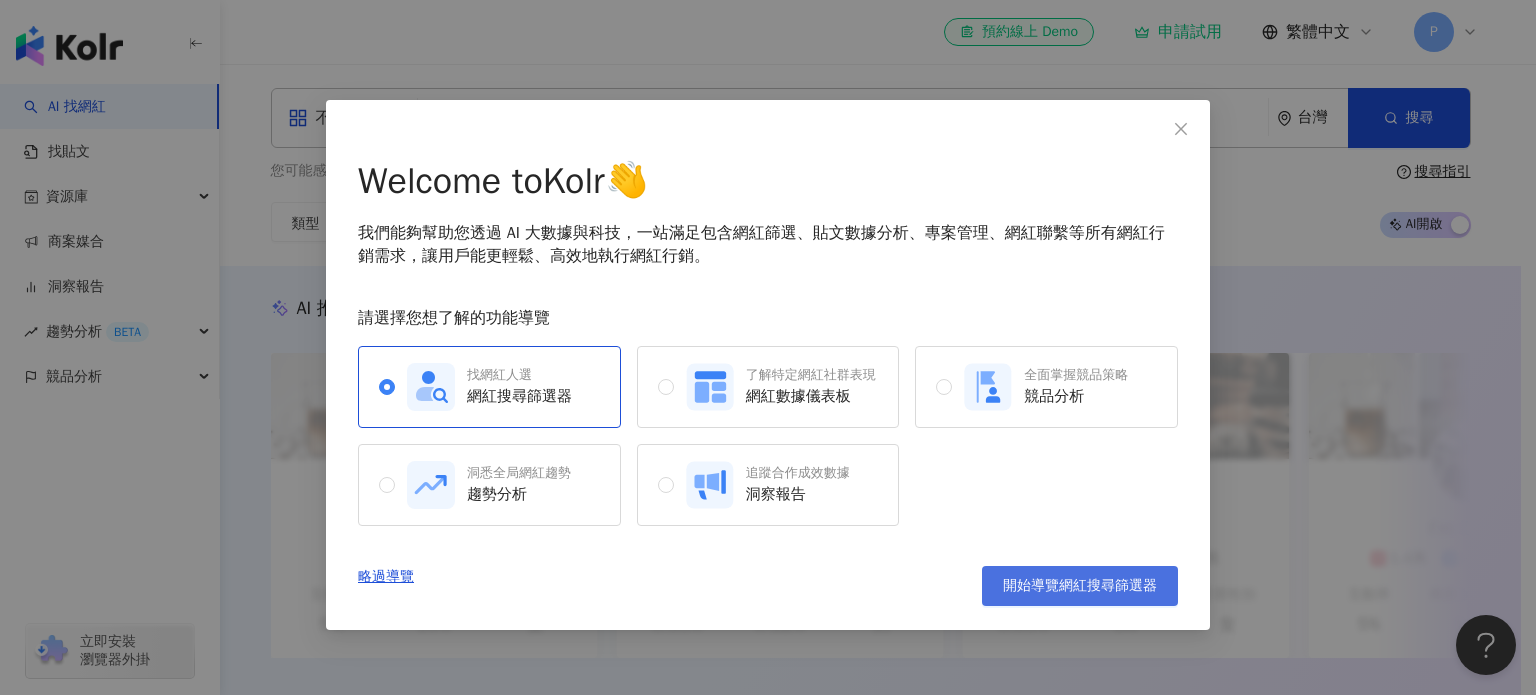 click on "開始導覽網紅搜尋篩選器" at bounding box center (1080, 586) 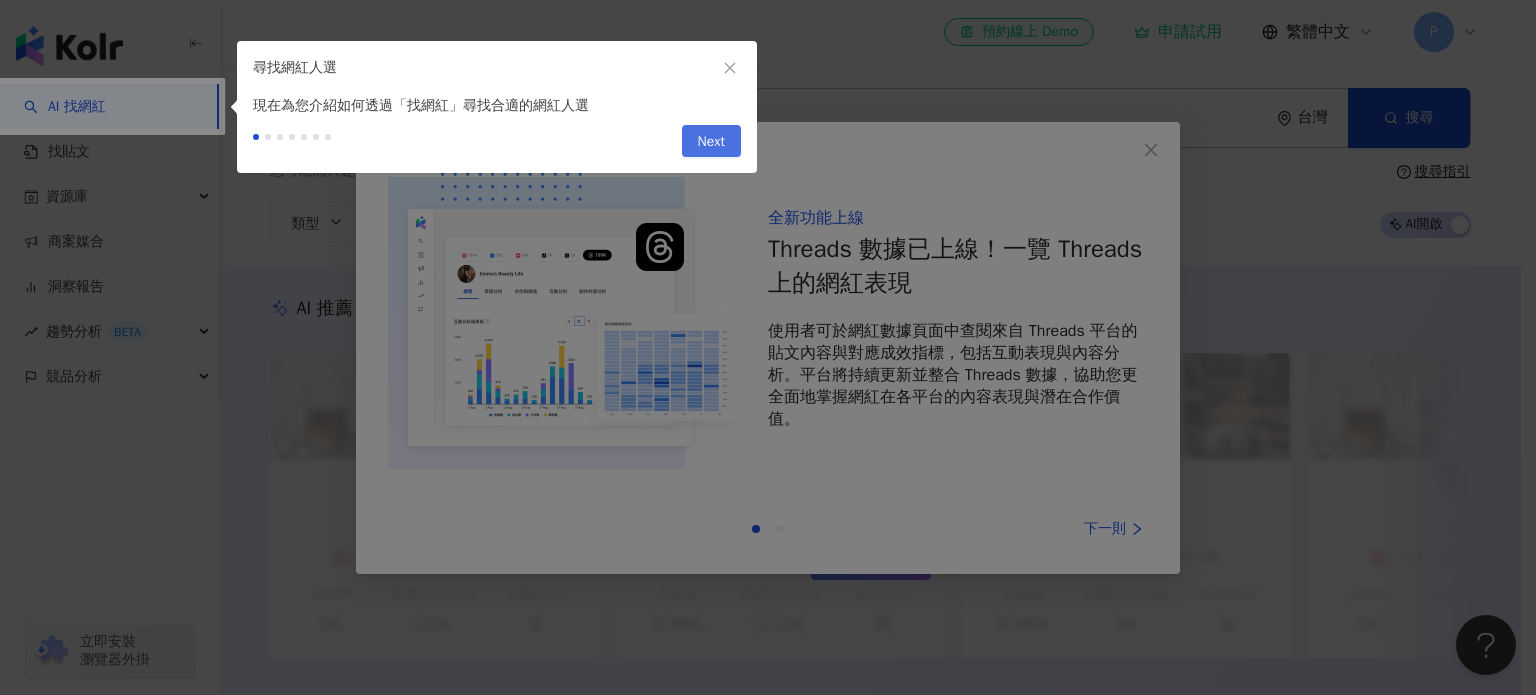 click on "Next" at bounding box center (711, 142) 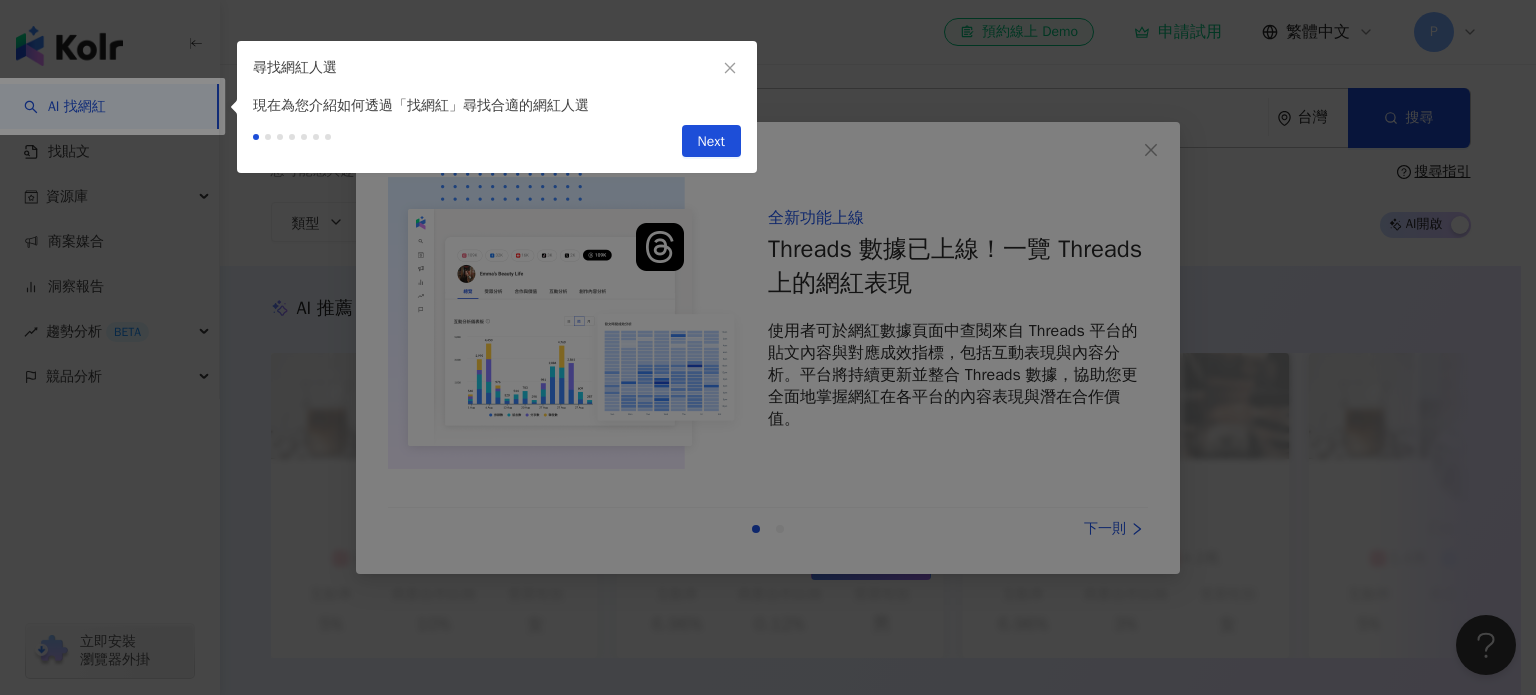 type on "*********" 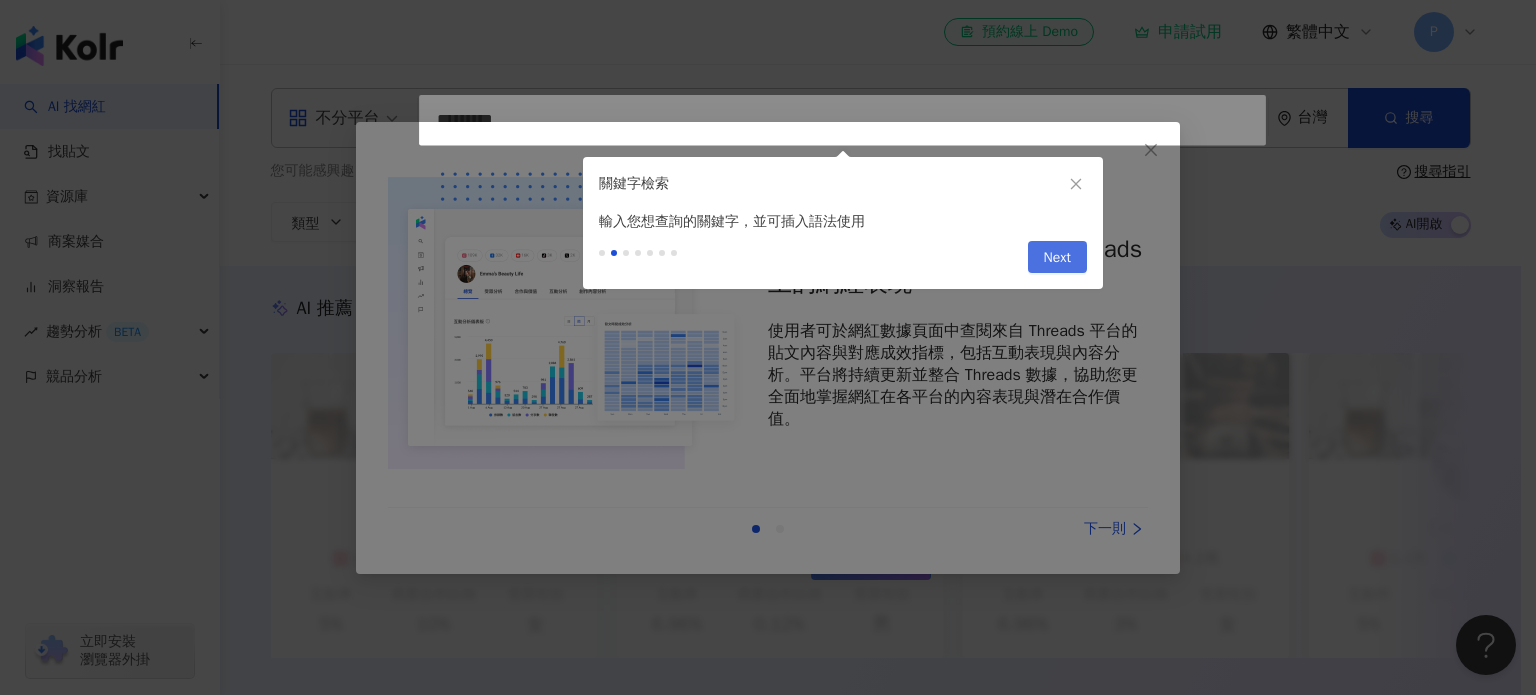 click on "Next" at bounding box center [1057, 257] 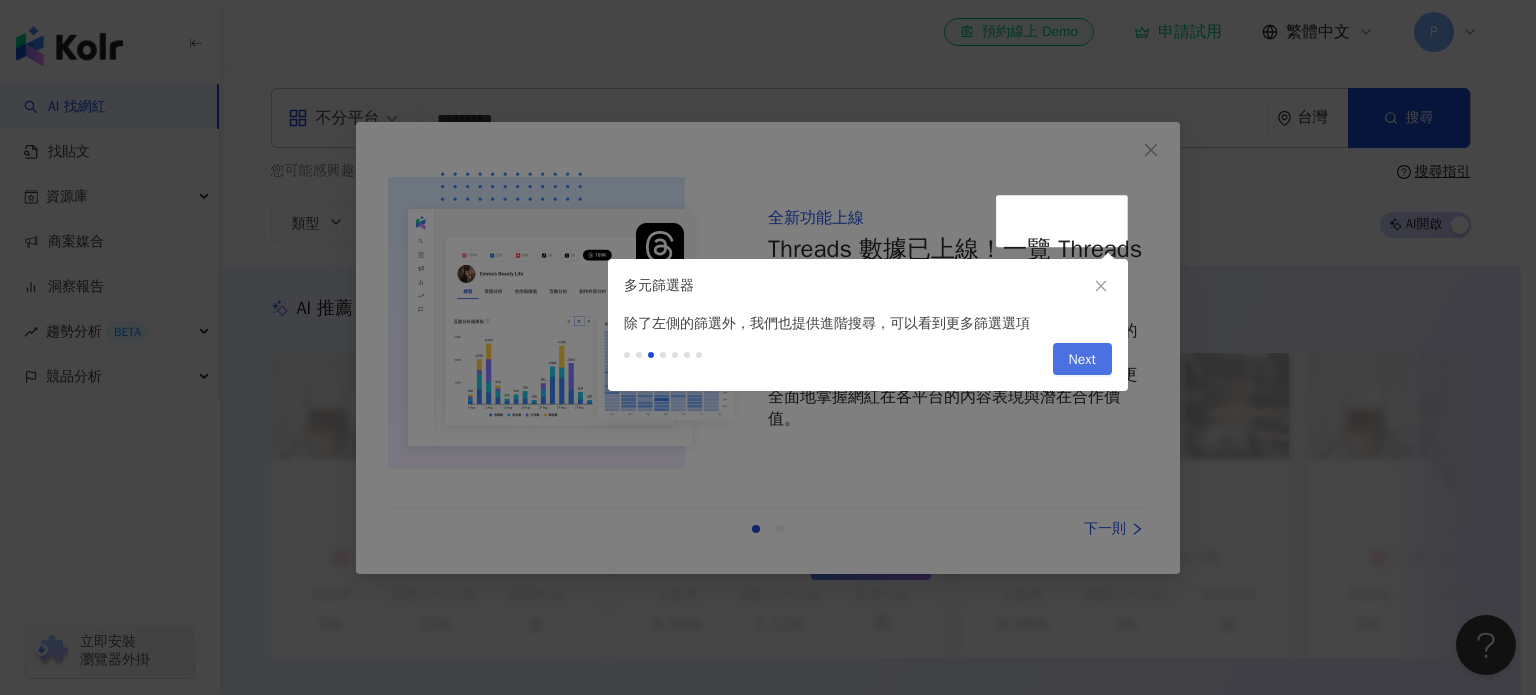 click on "Next" at bounding box center [1082, 360] 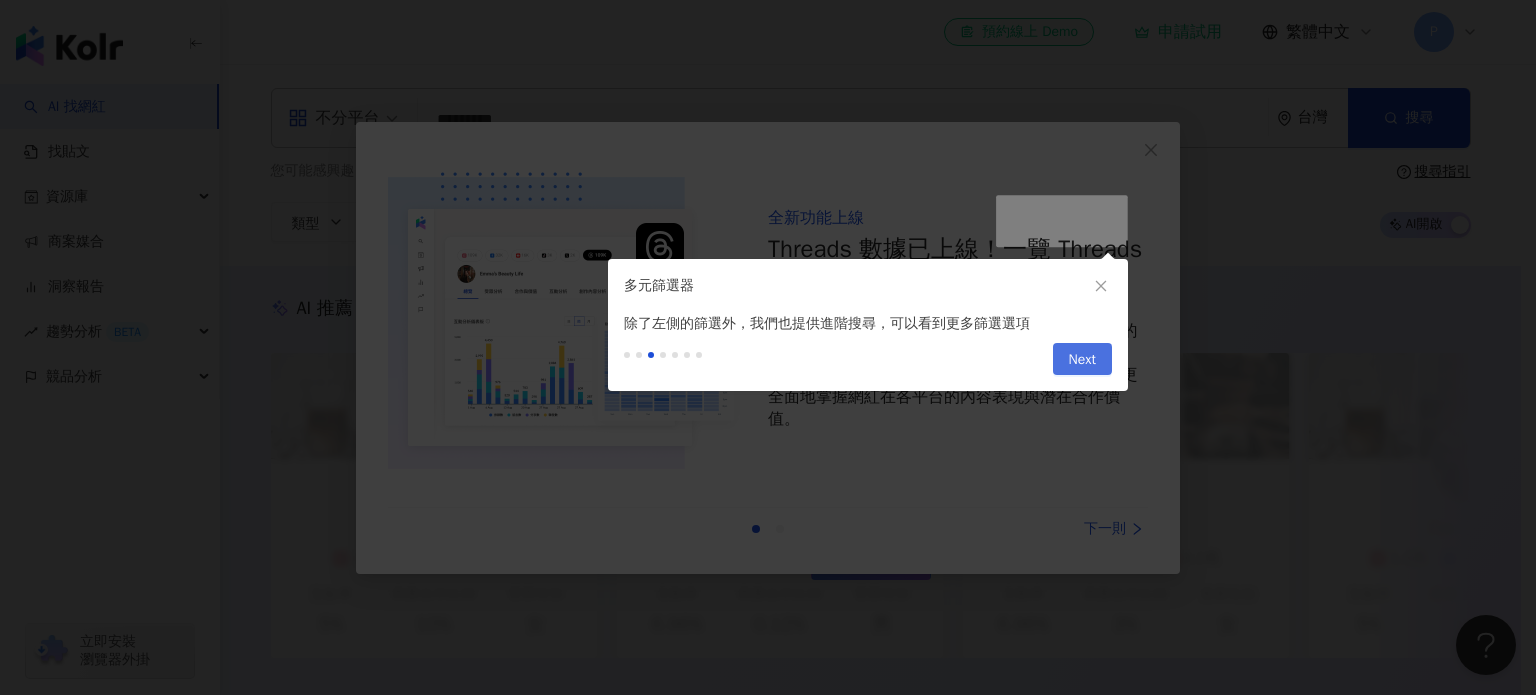 click on "Next" at bounding box center [1082, 360] 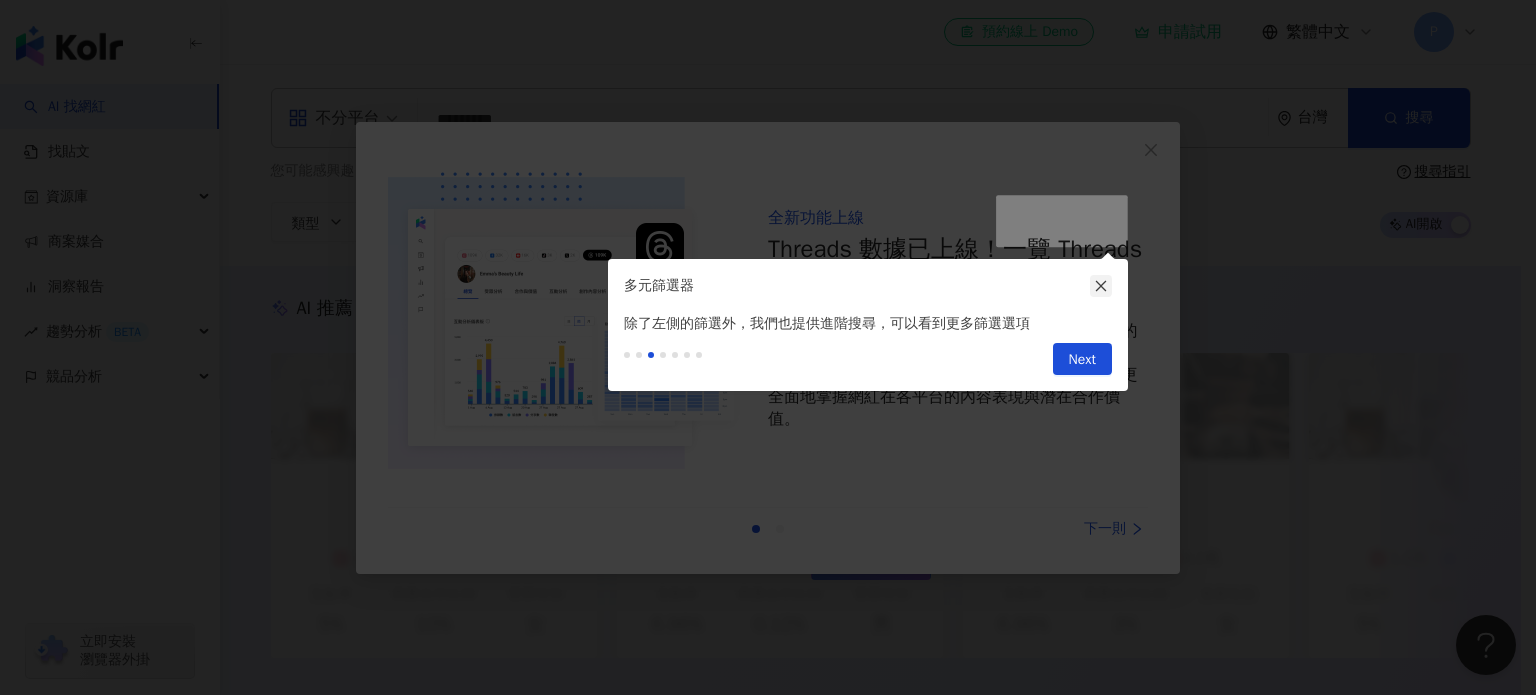 click 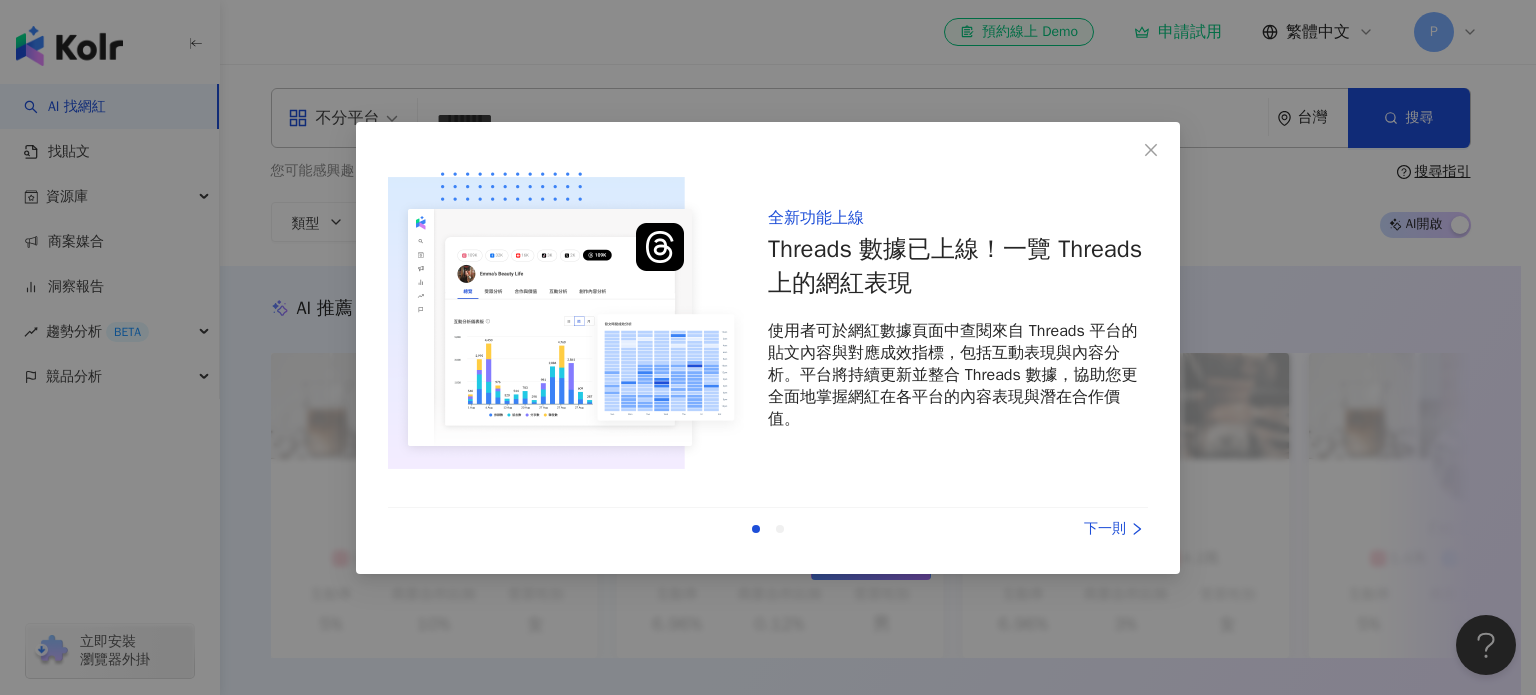 type 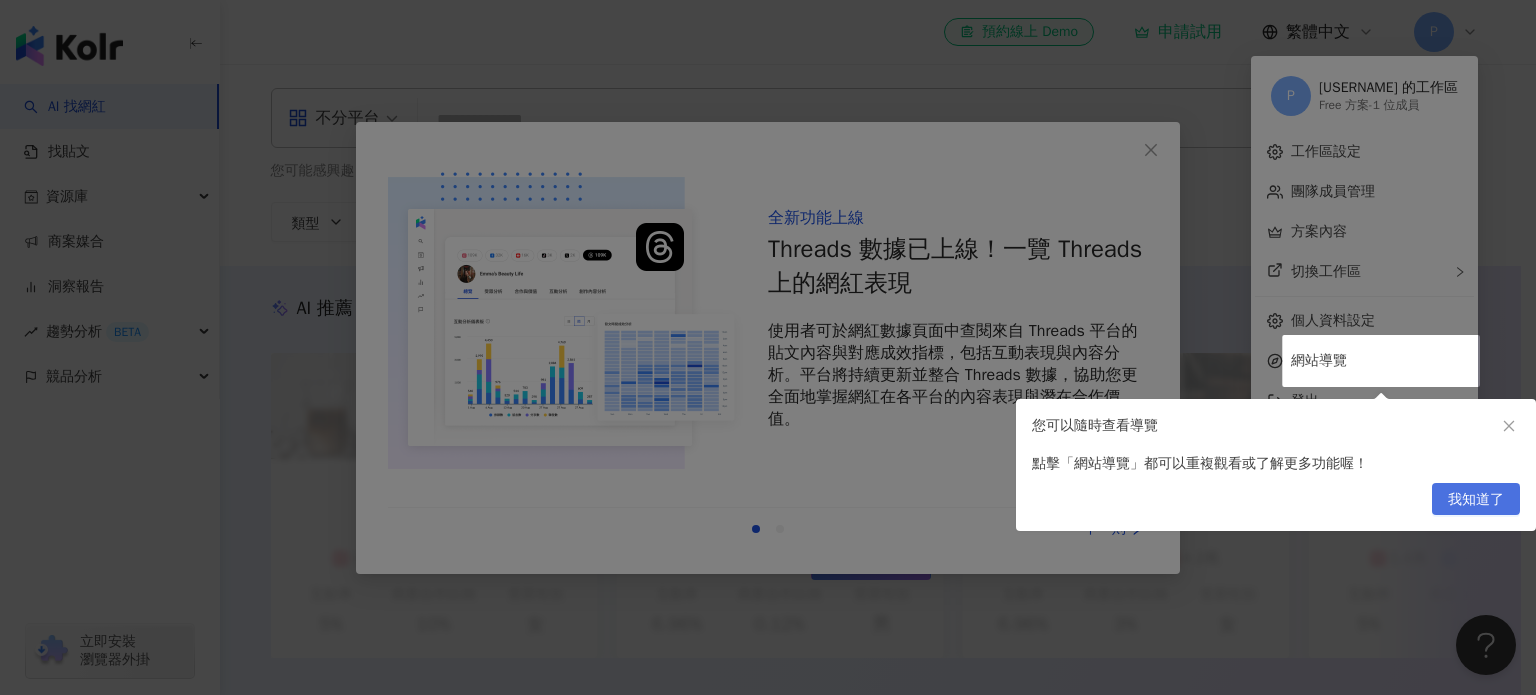 click on "我知道了" at bounding box center (1476, 500) 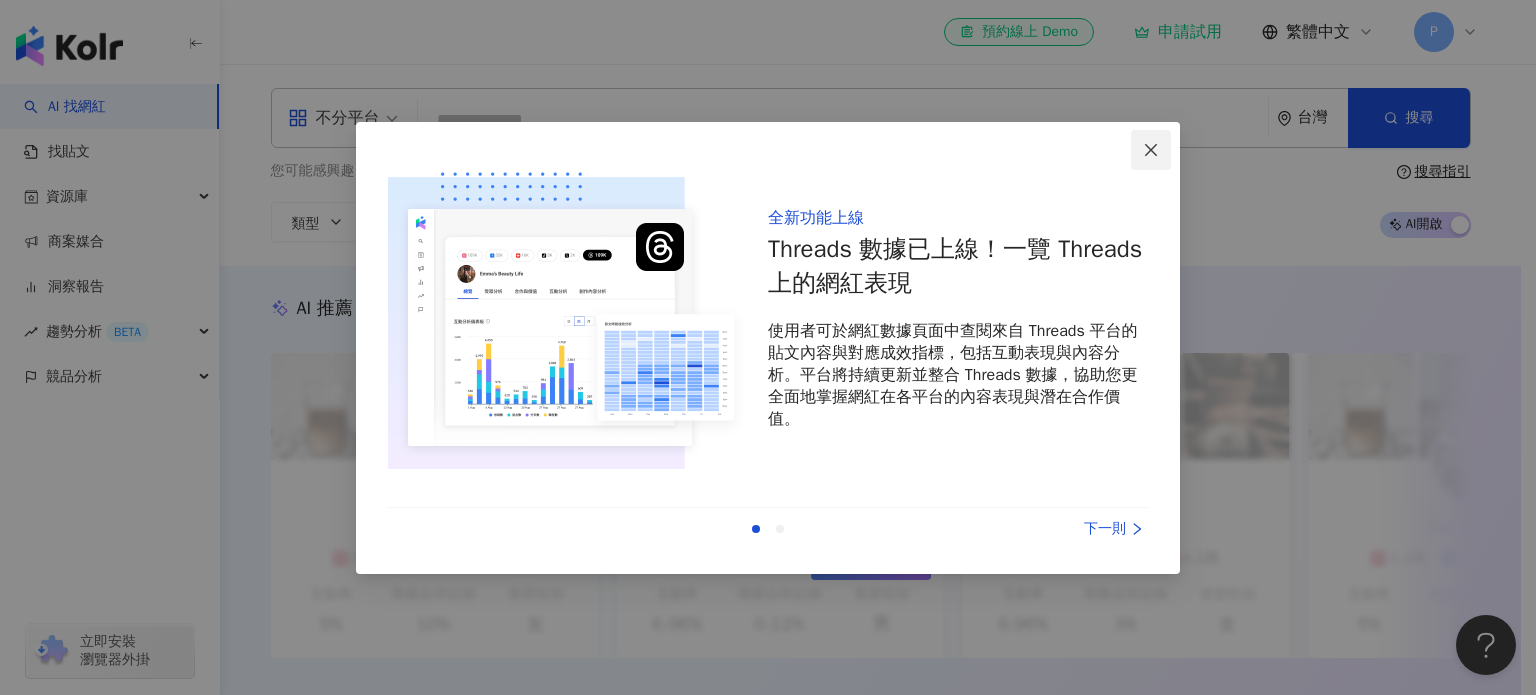 click 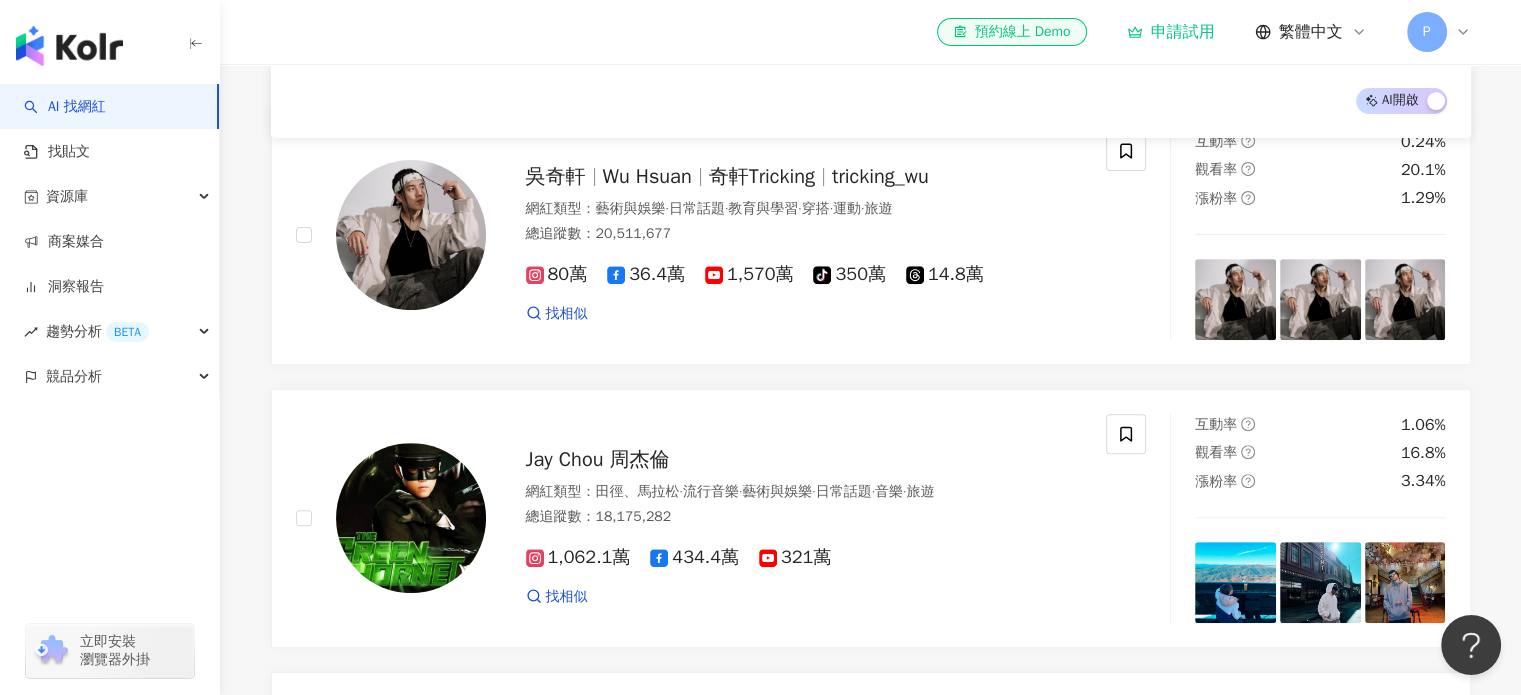 scroll, scrollTop: 699, scrollLeft: 0, axis: vertical 